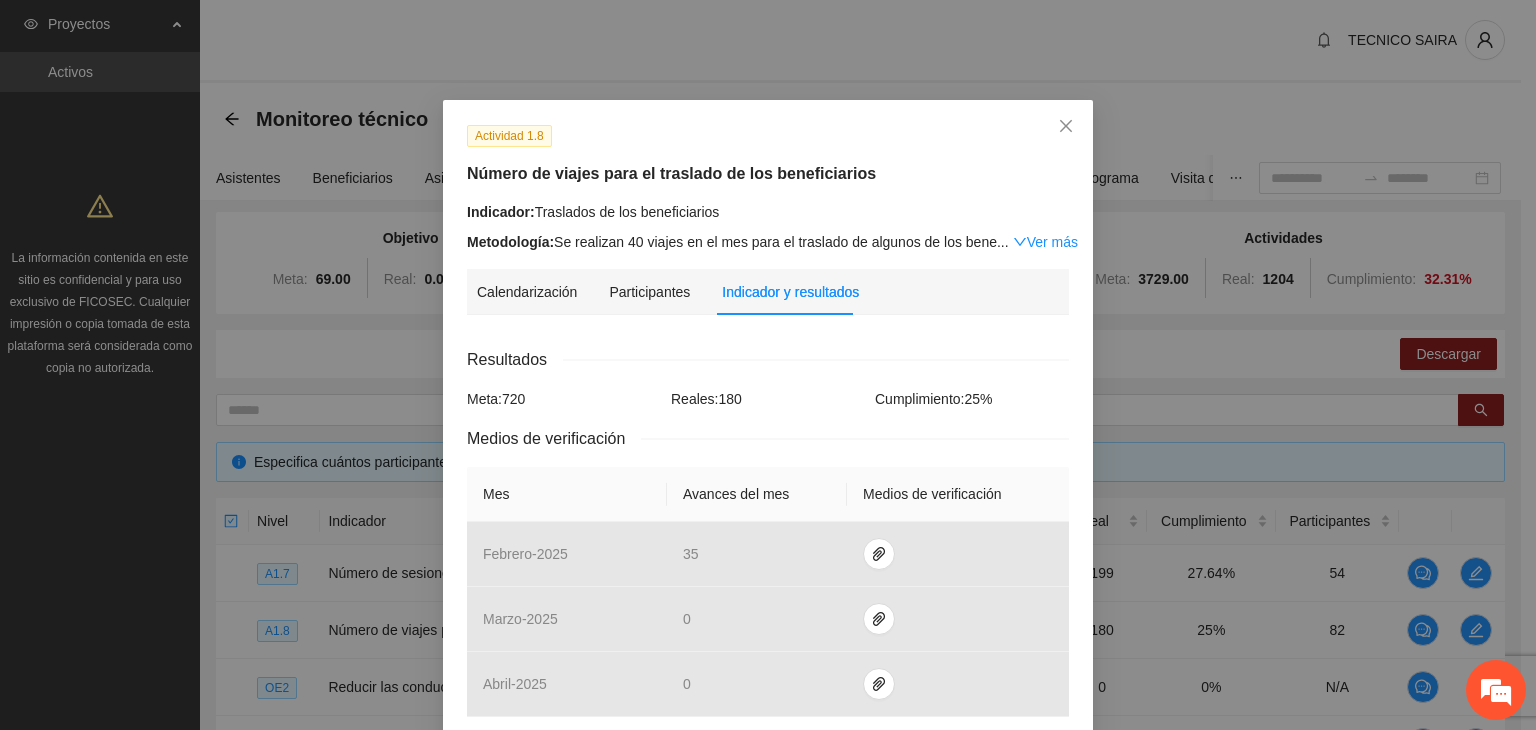 scroll, scrollTop: 480, scrollLeft: 0, axis: vertical 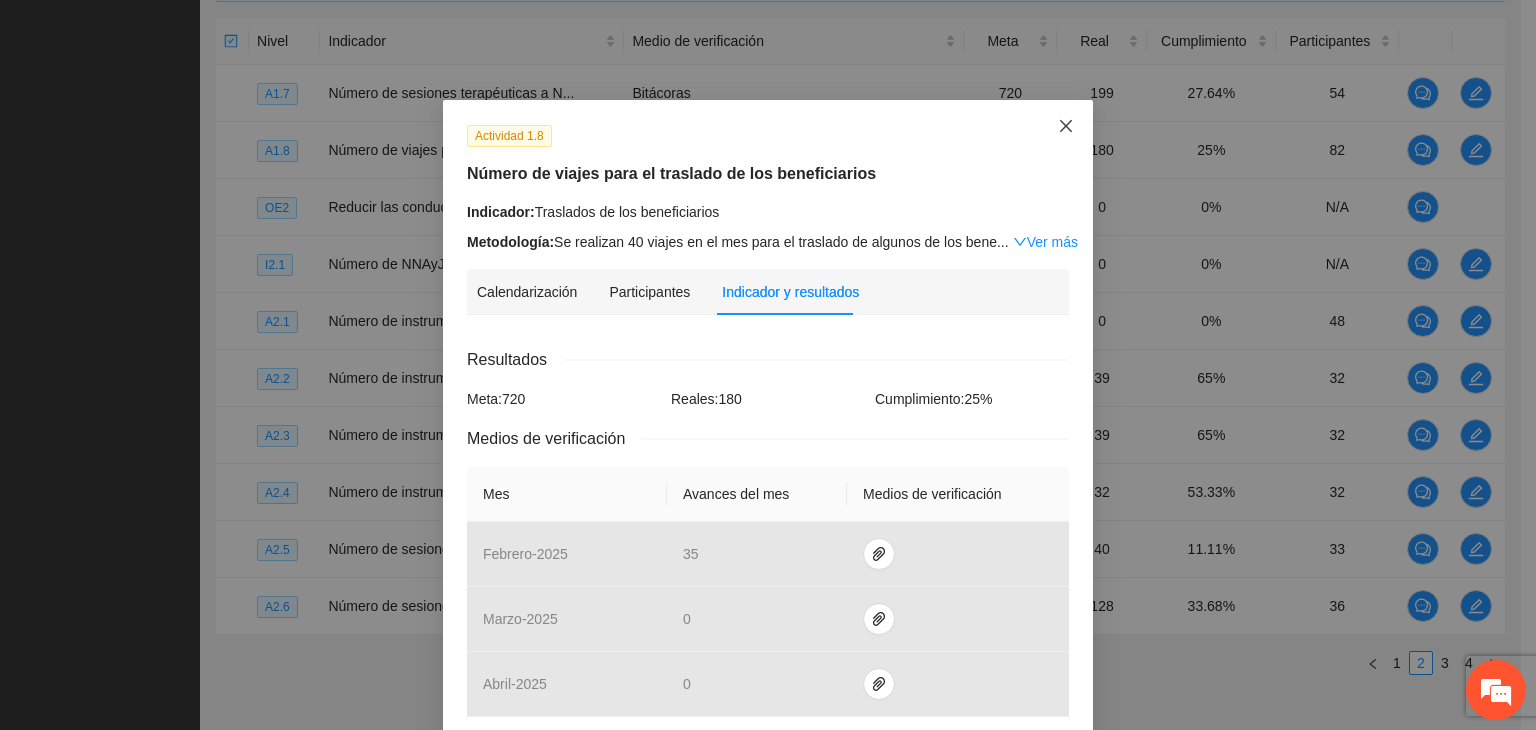 click 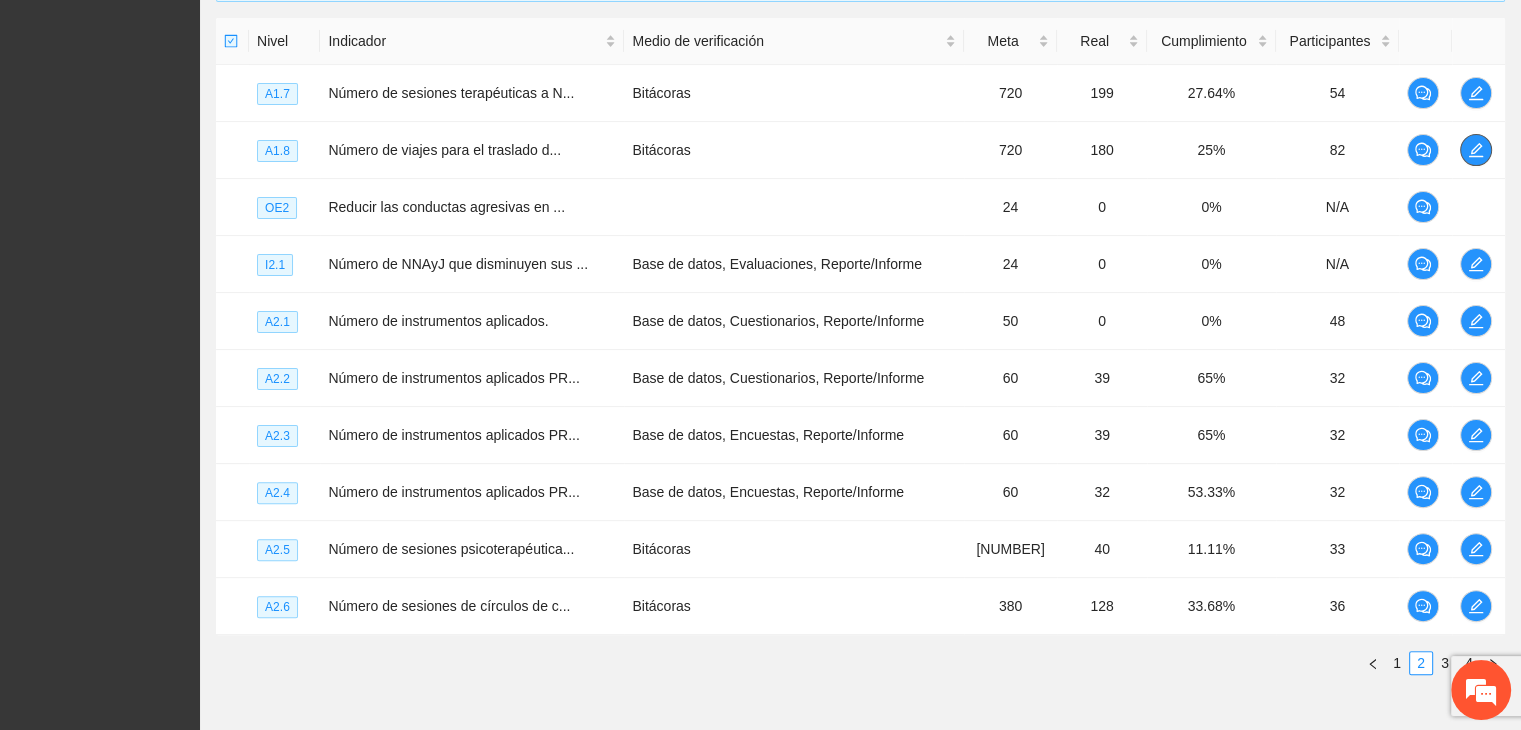 scroll, scrollTop: 0, scrollLeft: 0, axis: both 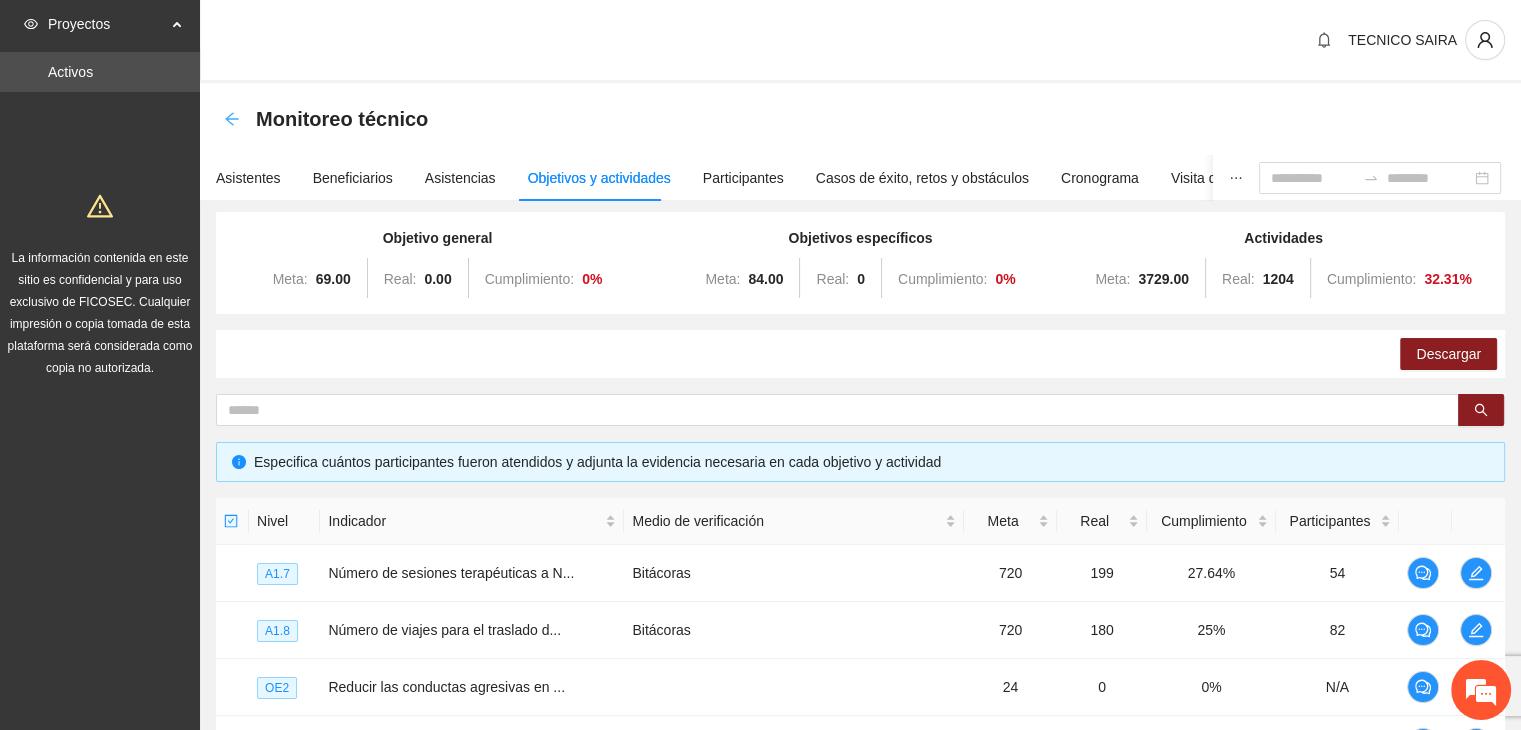 click 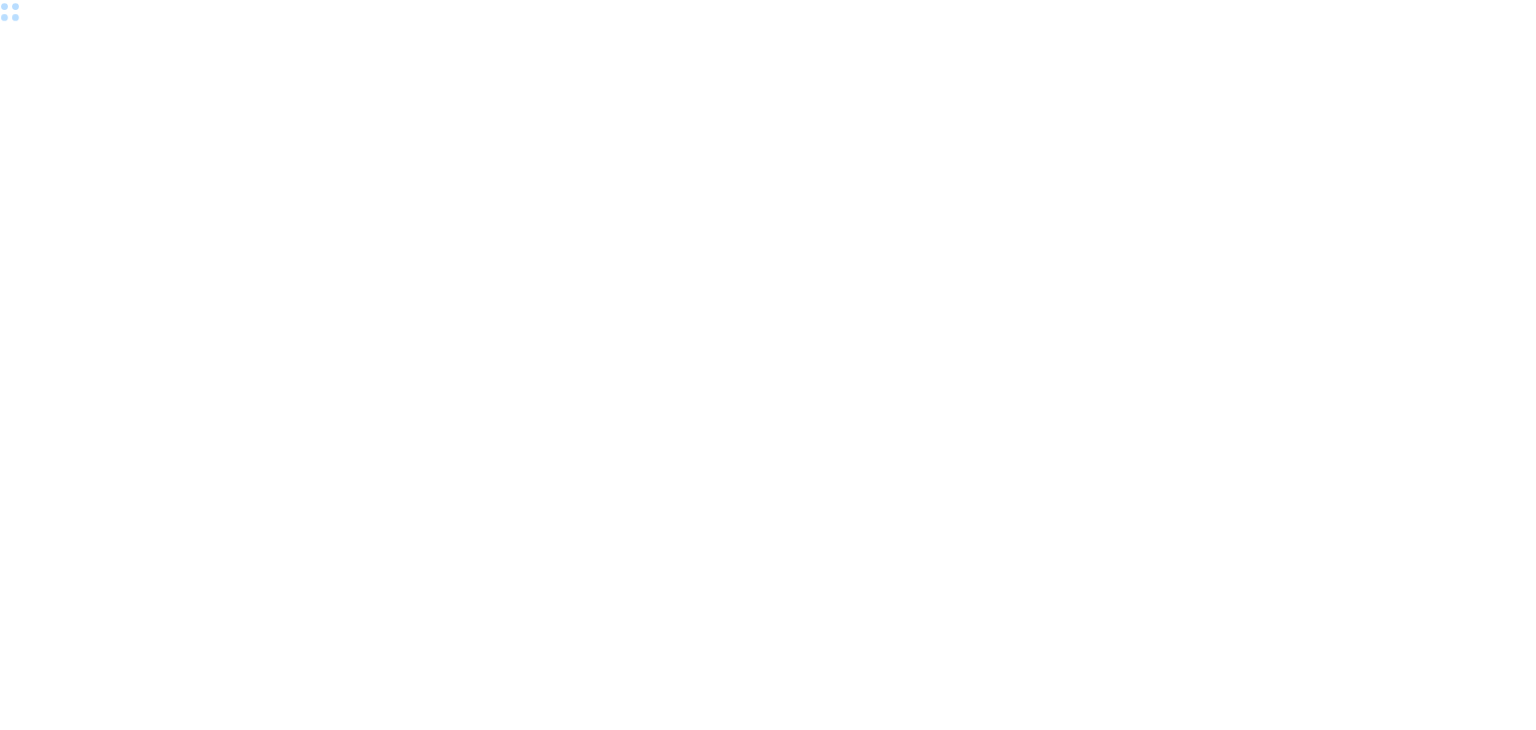 scroll, scrollTop: 0, scrollLeft: 0, axis: both 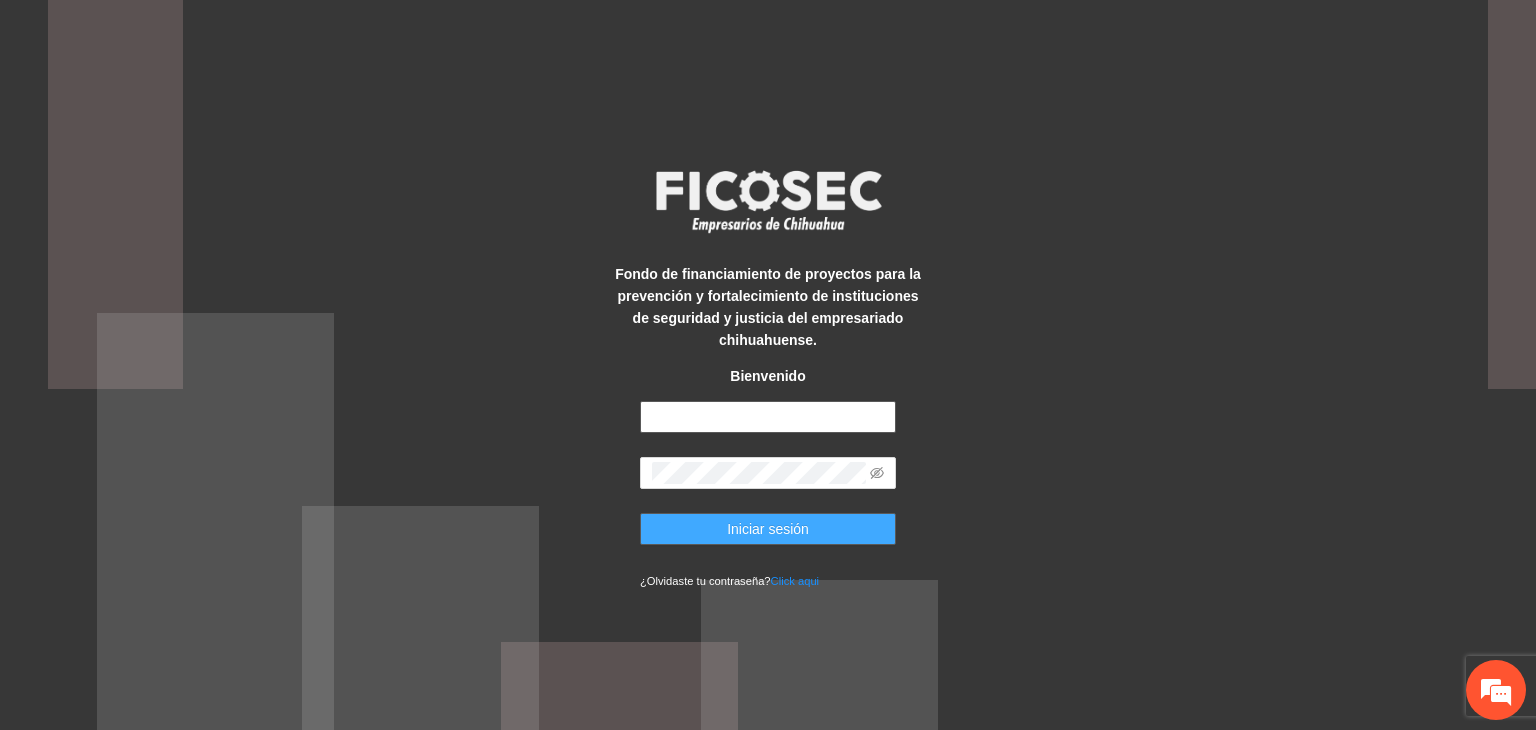 type on "**********" 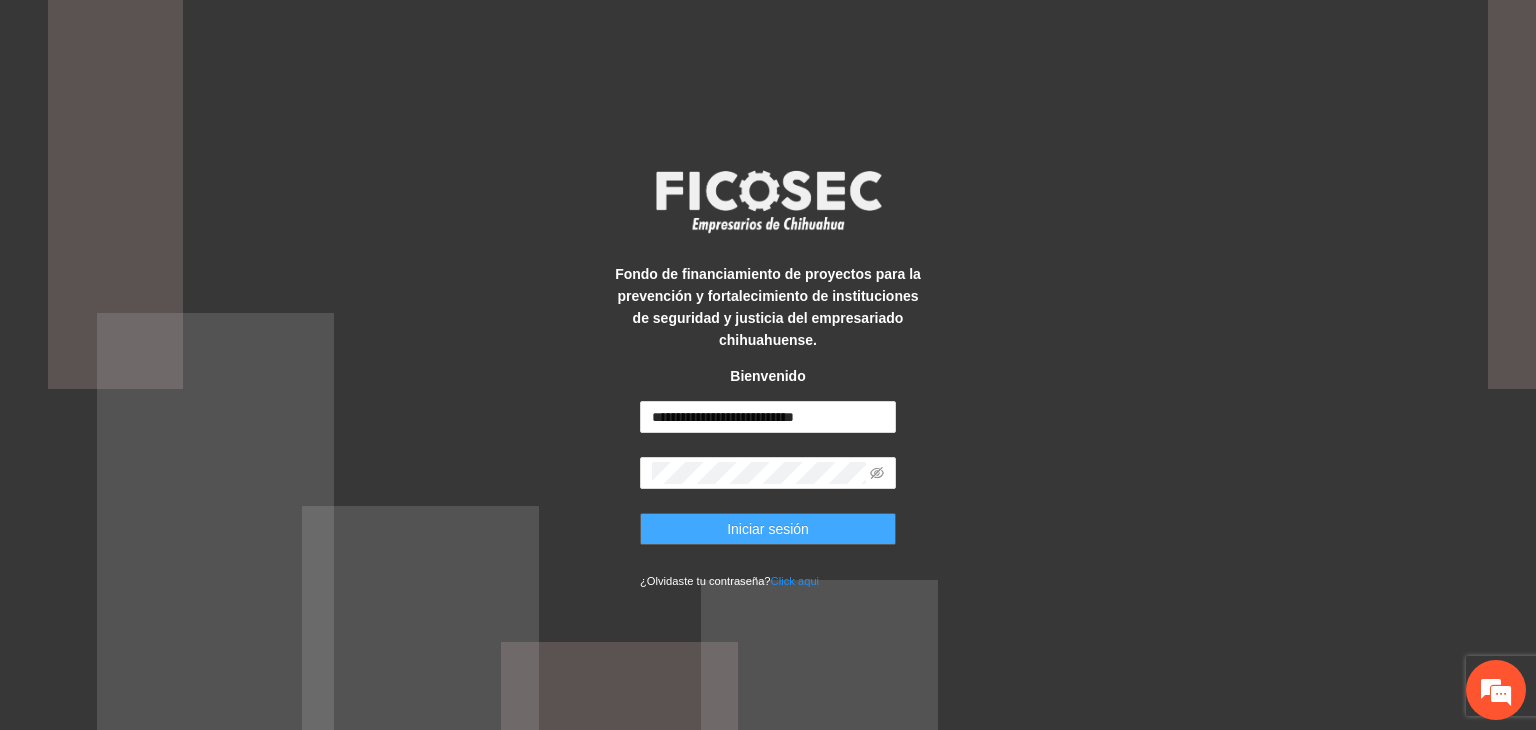 click on "Iniciar sesión" at bounding box center [768, 529] 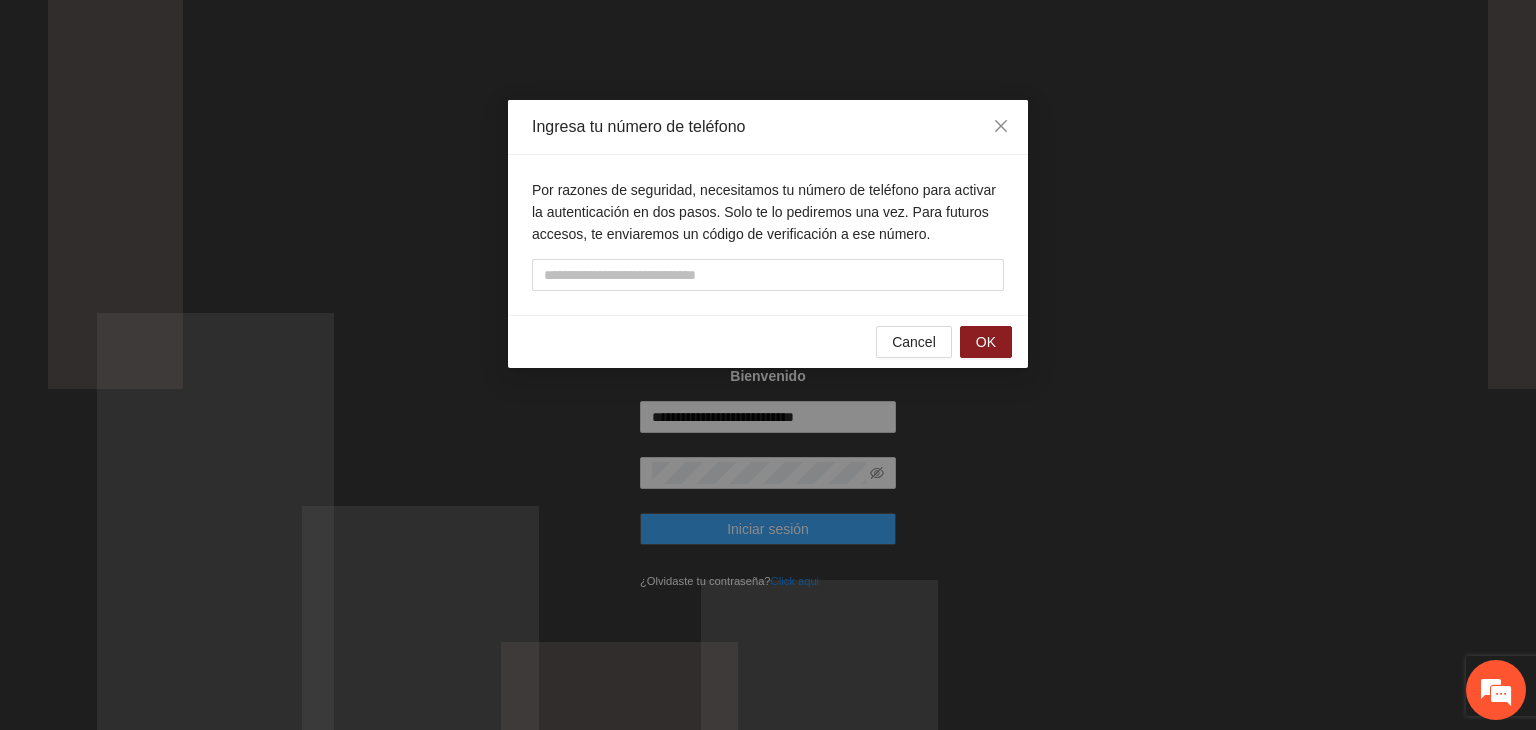 scroll, scrollTop: 0, scrollLeft: 0, axis: both 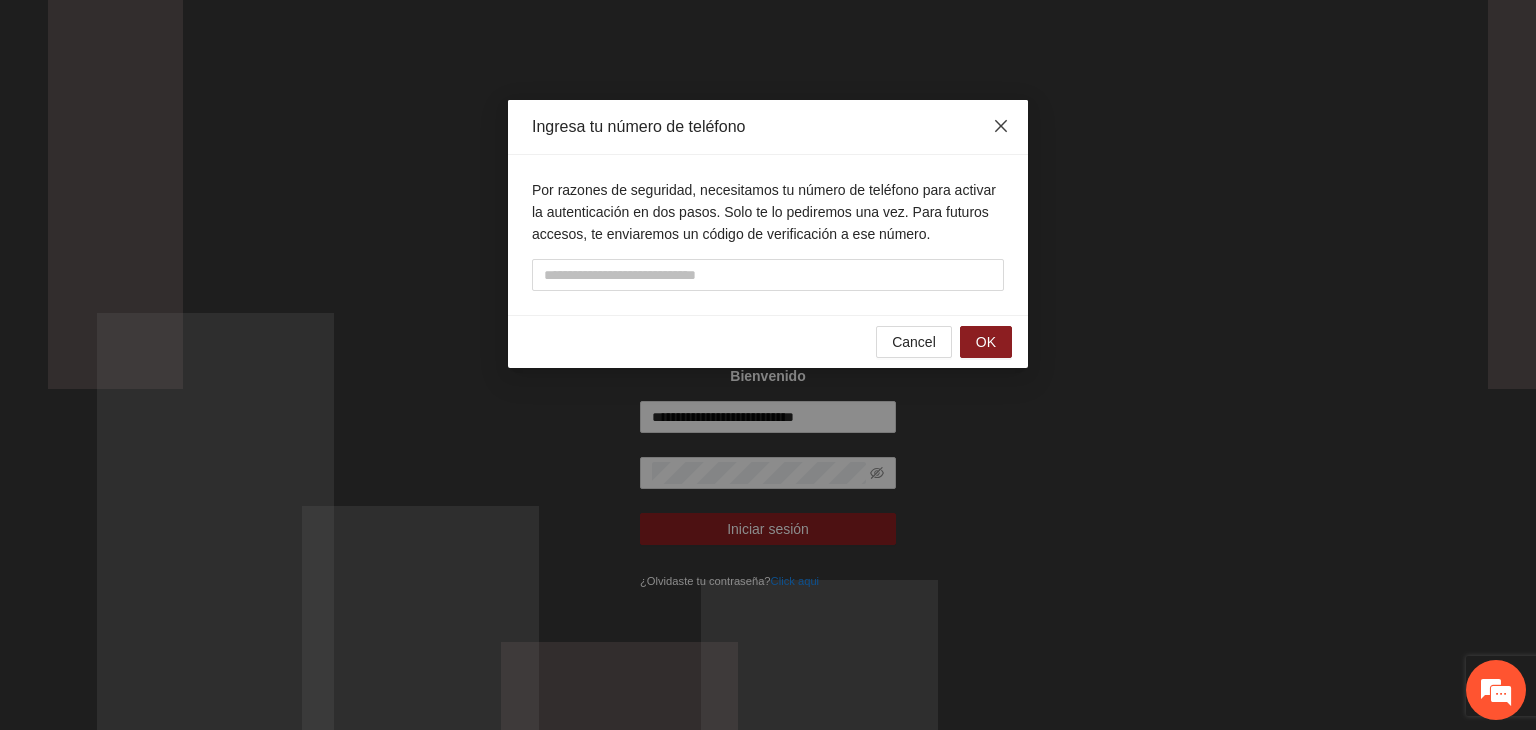 click 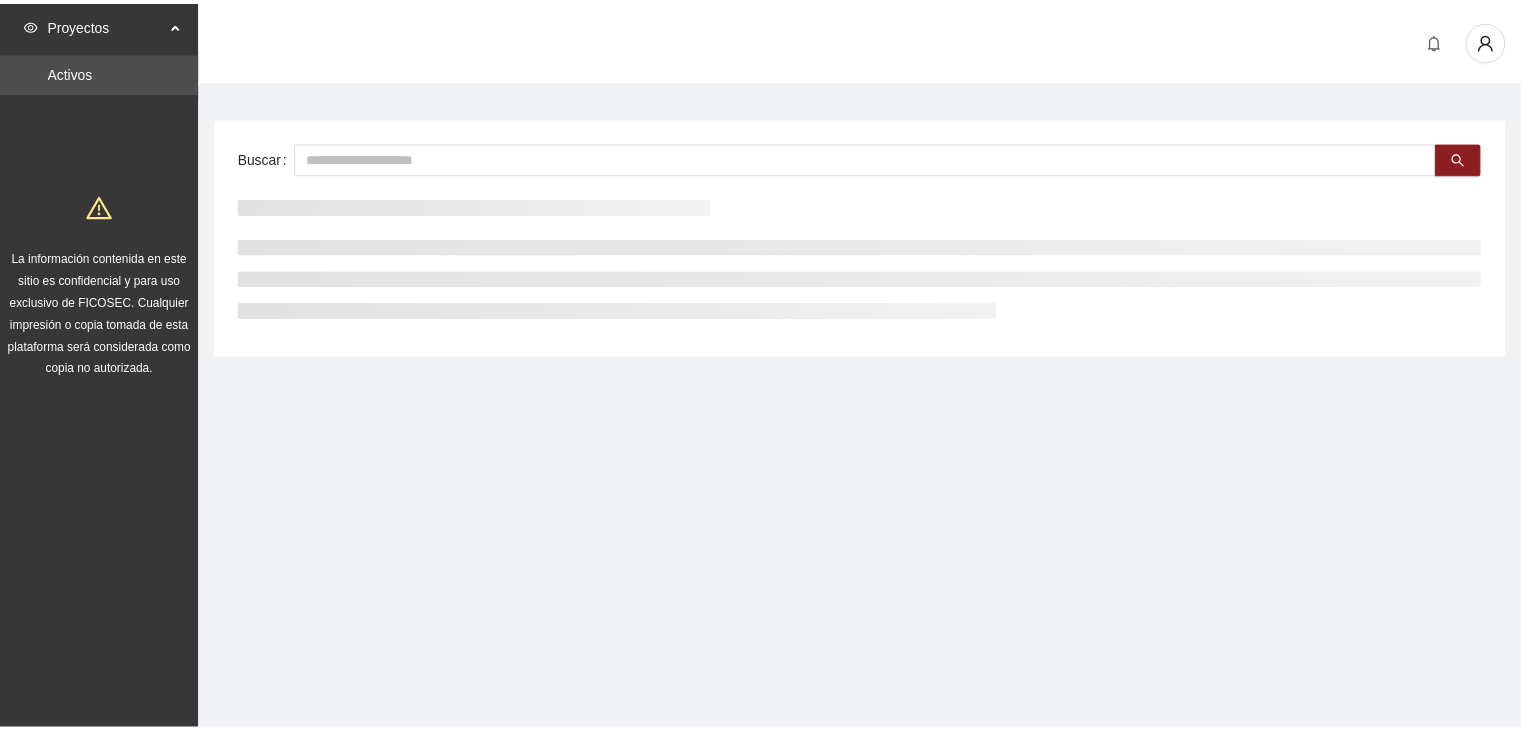 scroll, scrollTop: 0, scrollLeft: 0, axis: both 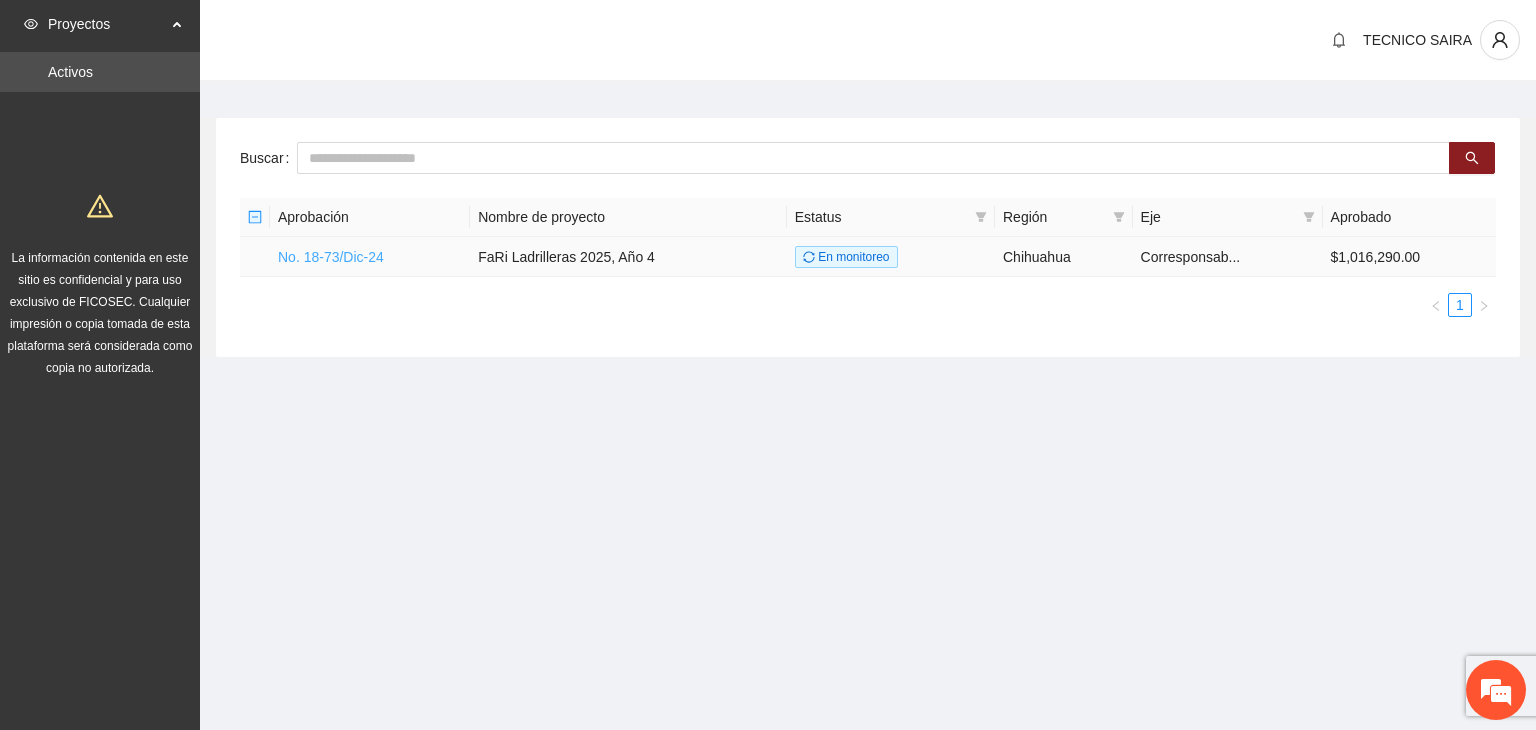 click on "No. 18-73/Dic-24" at bounding box center [331, 257] 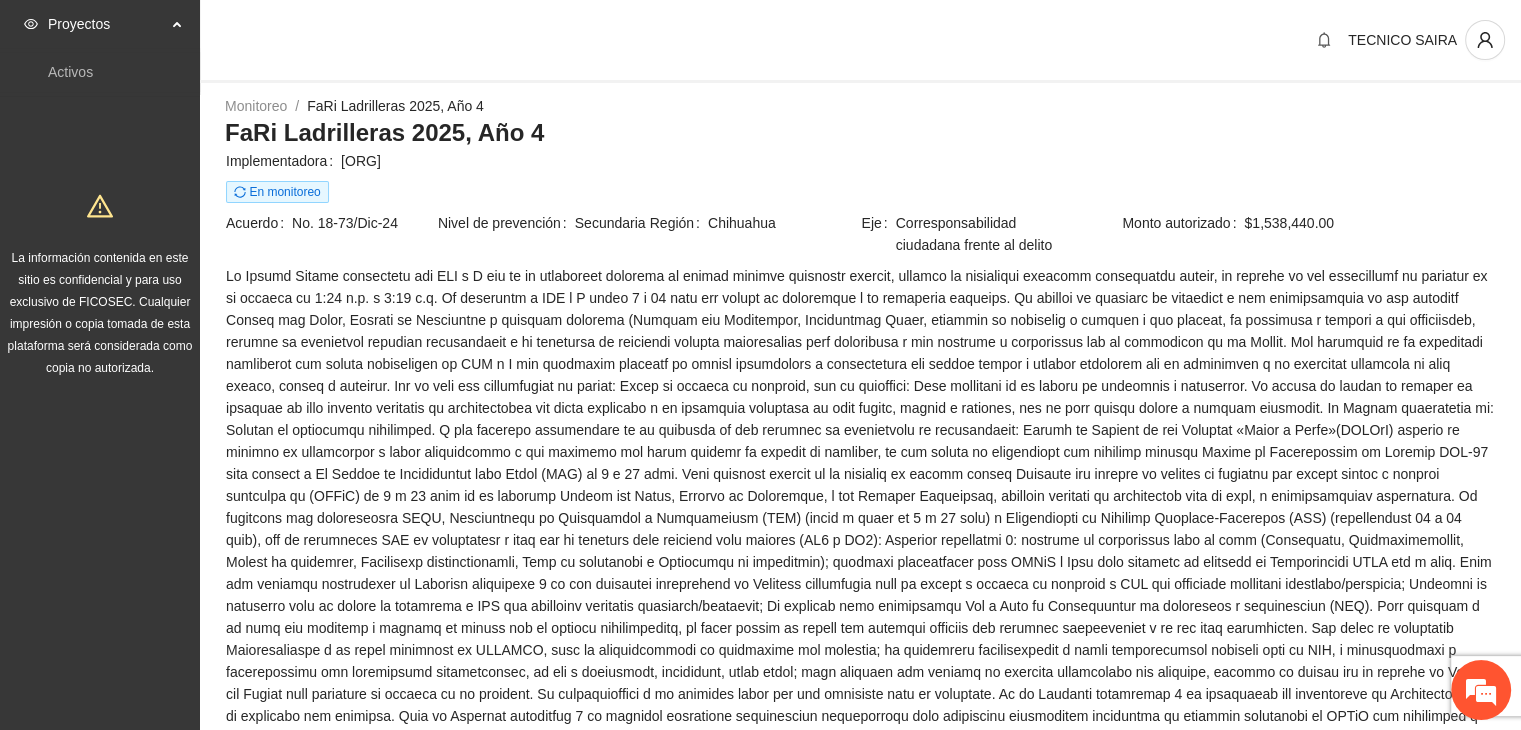 scroll, scrollTop: 0, scrollLeft: 0, axis: both 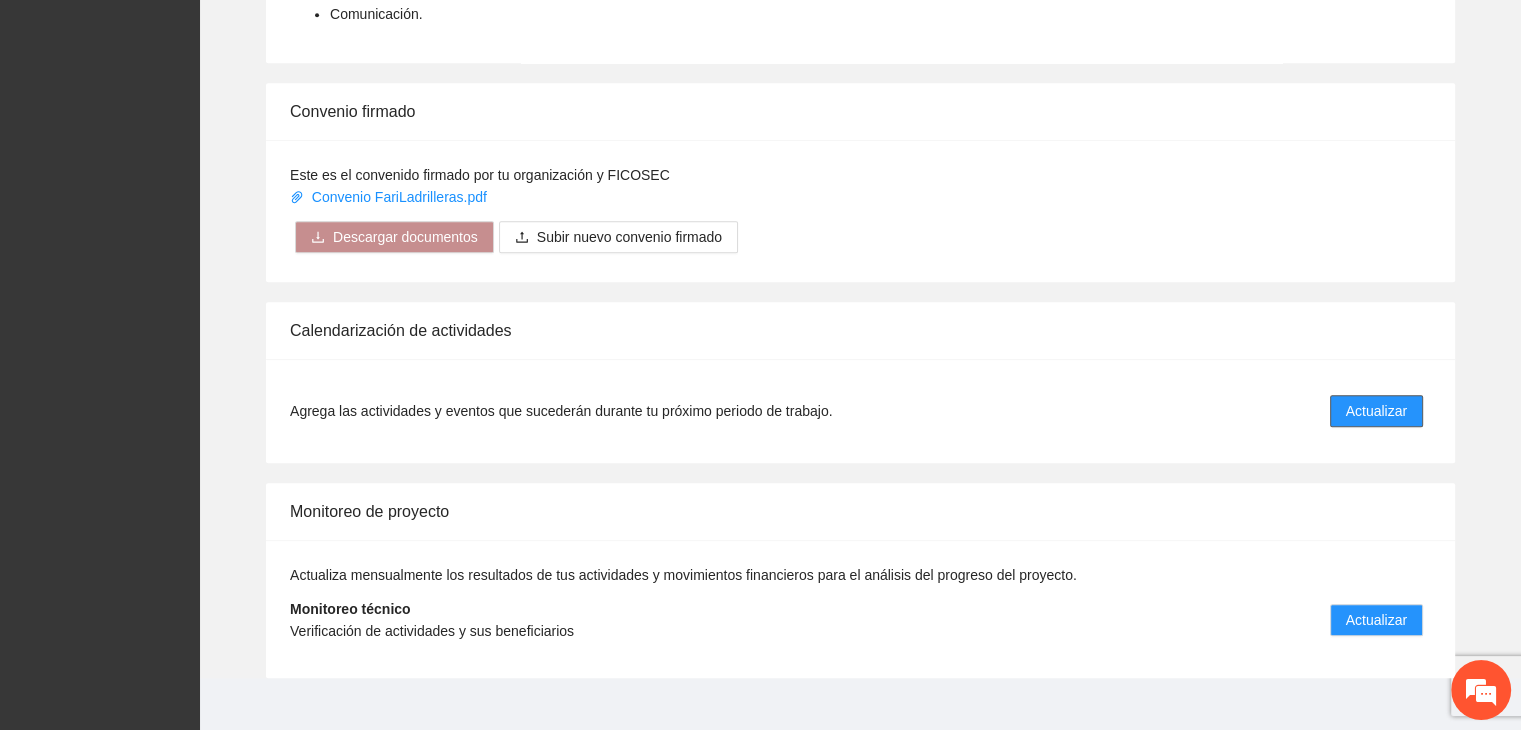 click on "Actualizar" at bounding box center (1376, 411) 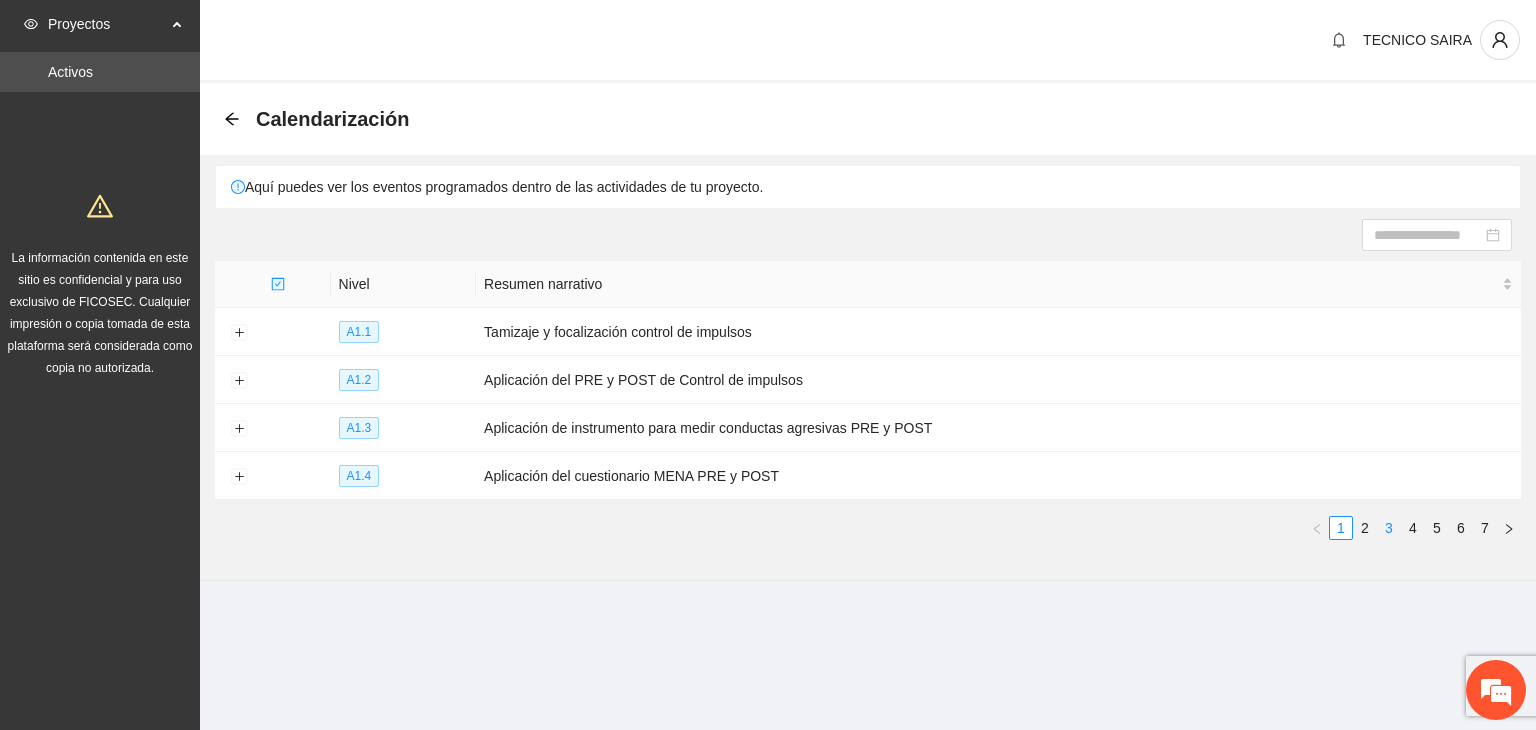 click on "3" at bounding box center (1389, 528) 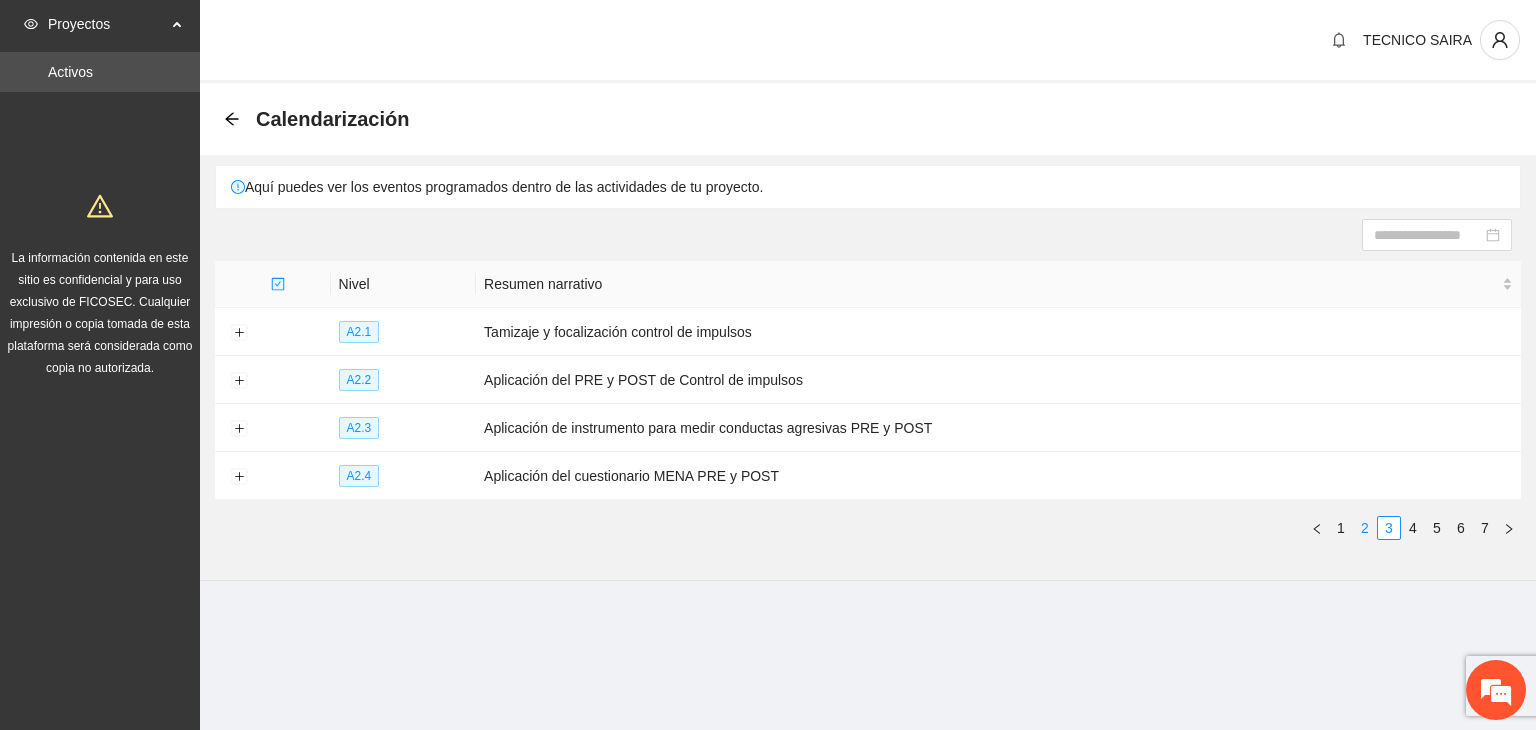 click on "2" at bounding box center [1365, 528] 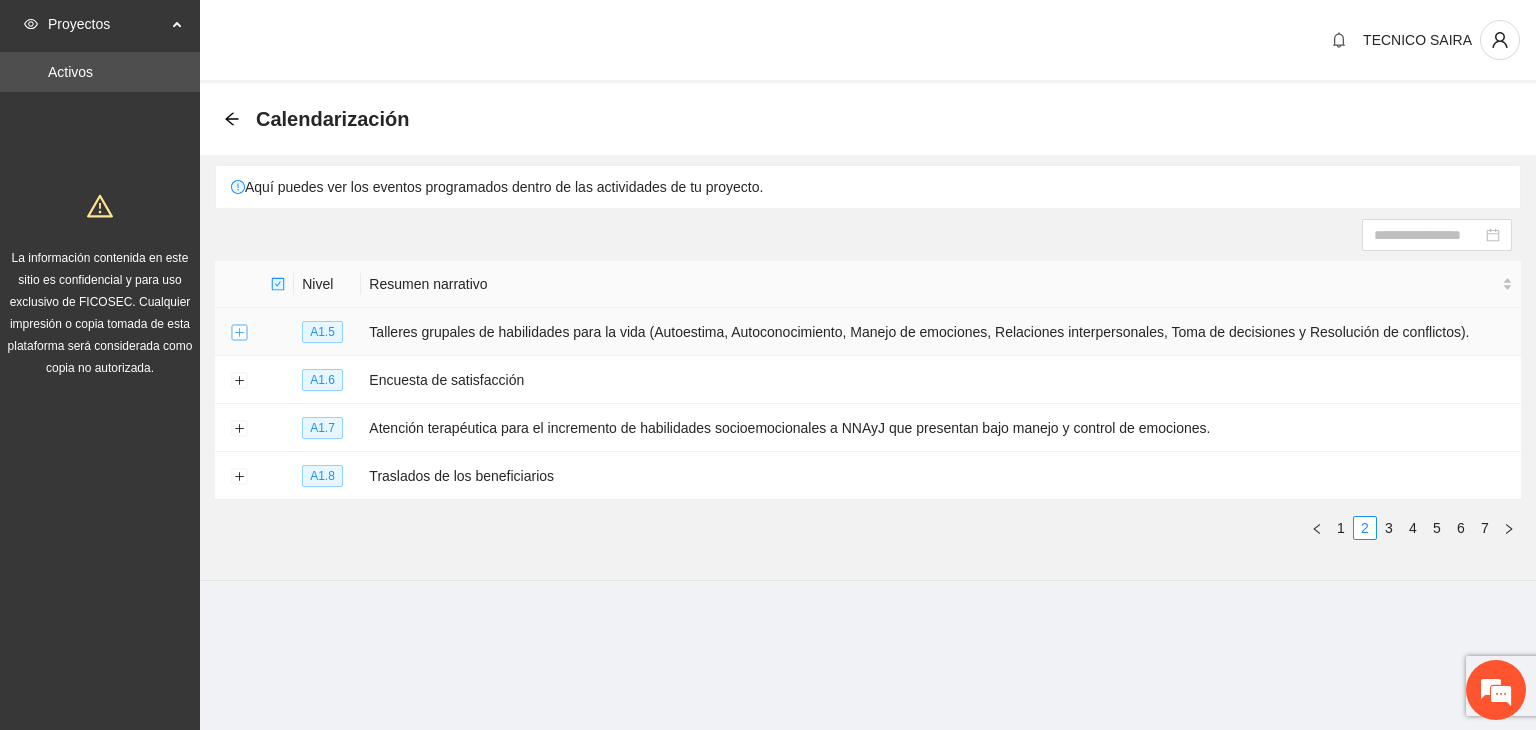 click at bounding box center [239, 333] 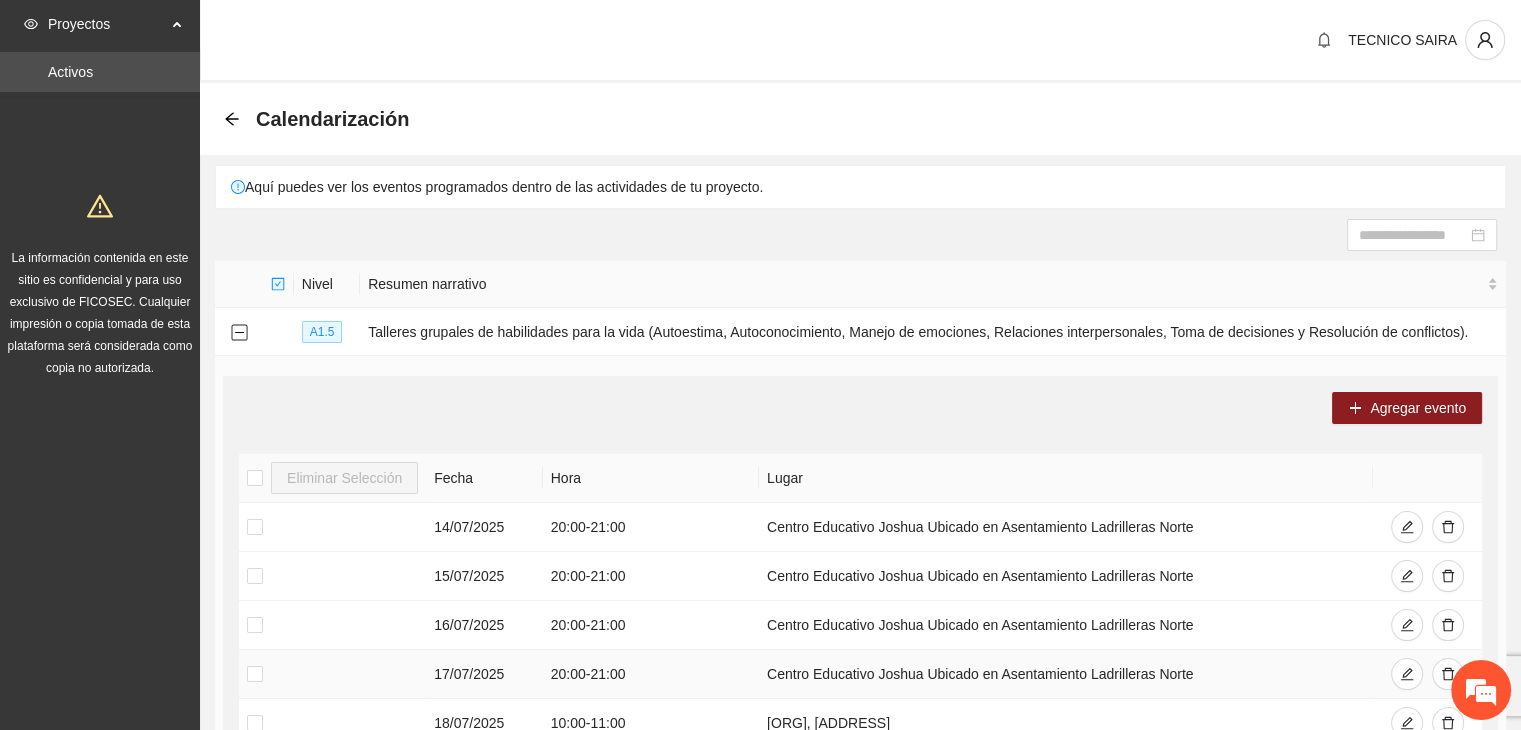 type 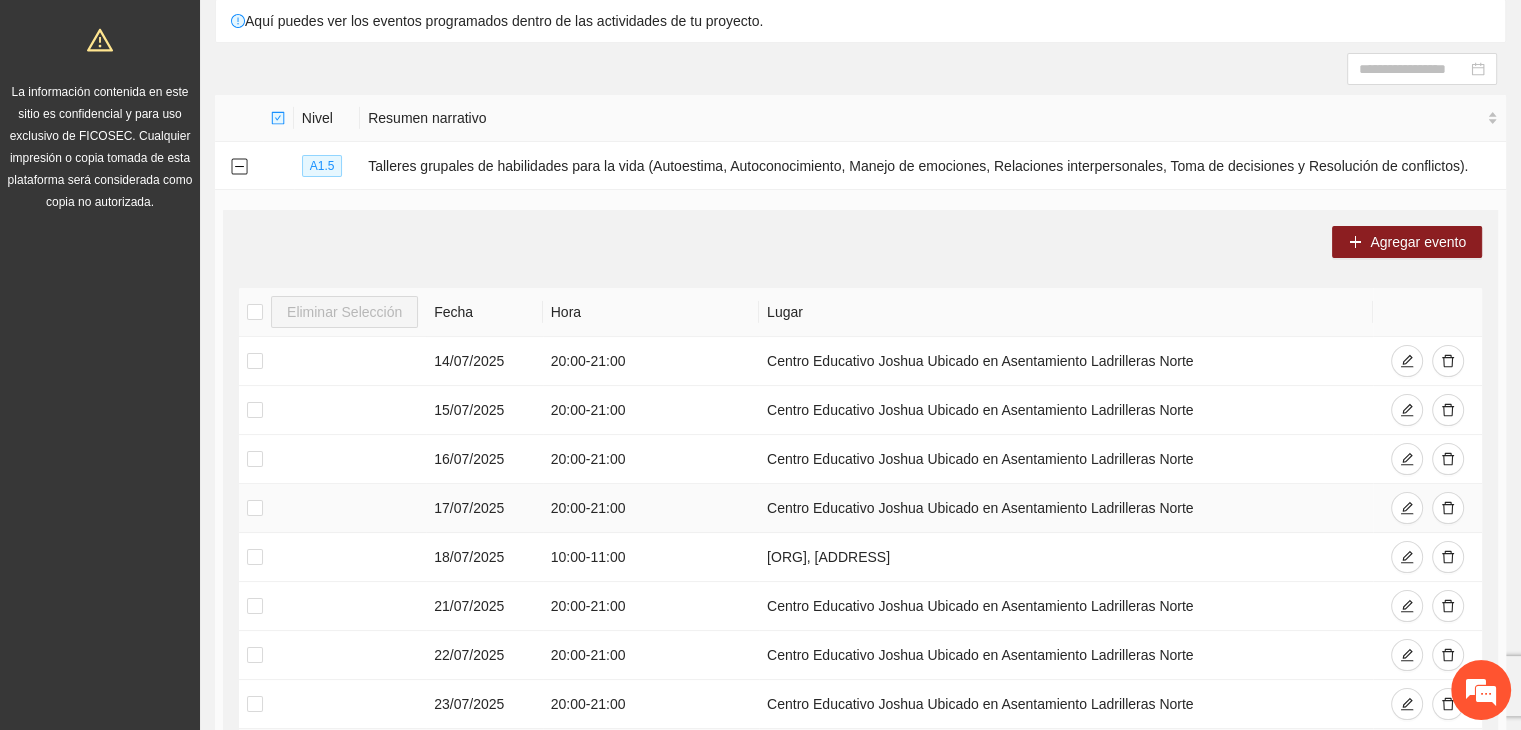 scroll, scrollTop: 120, scrollLeft: 0, axis: vertical 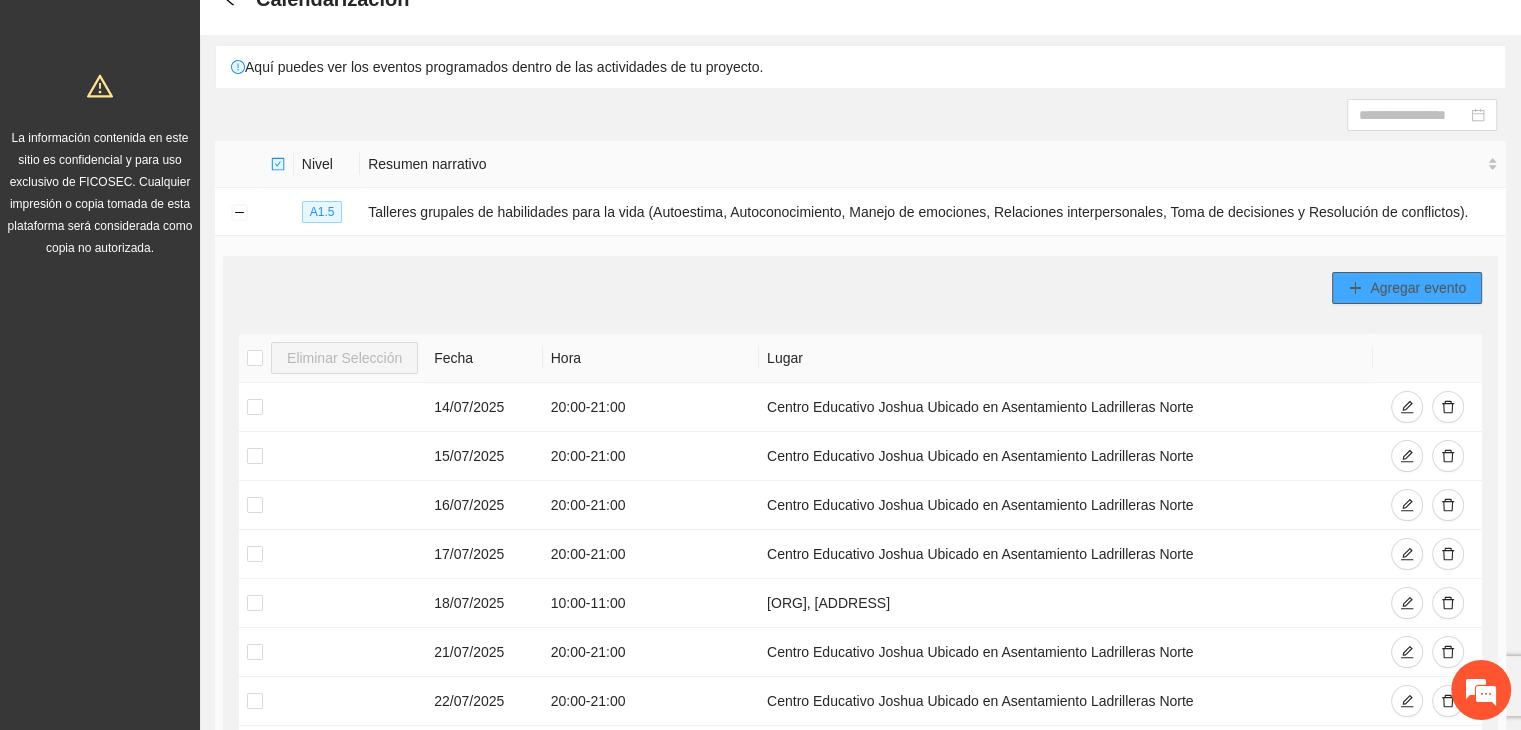 click on "Agregar evento" at bounding box center [1418, 288] 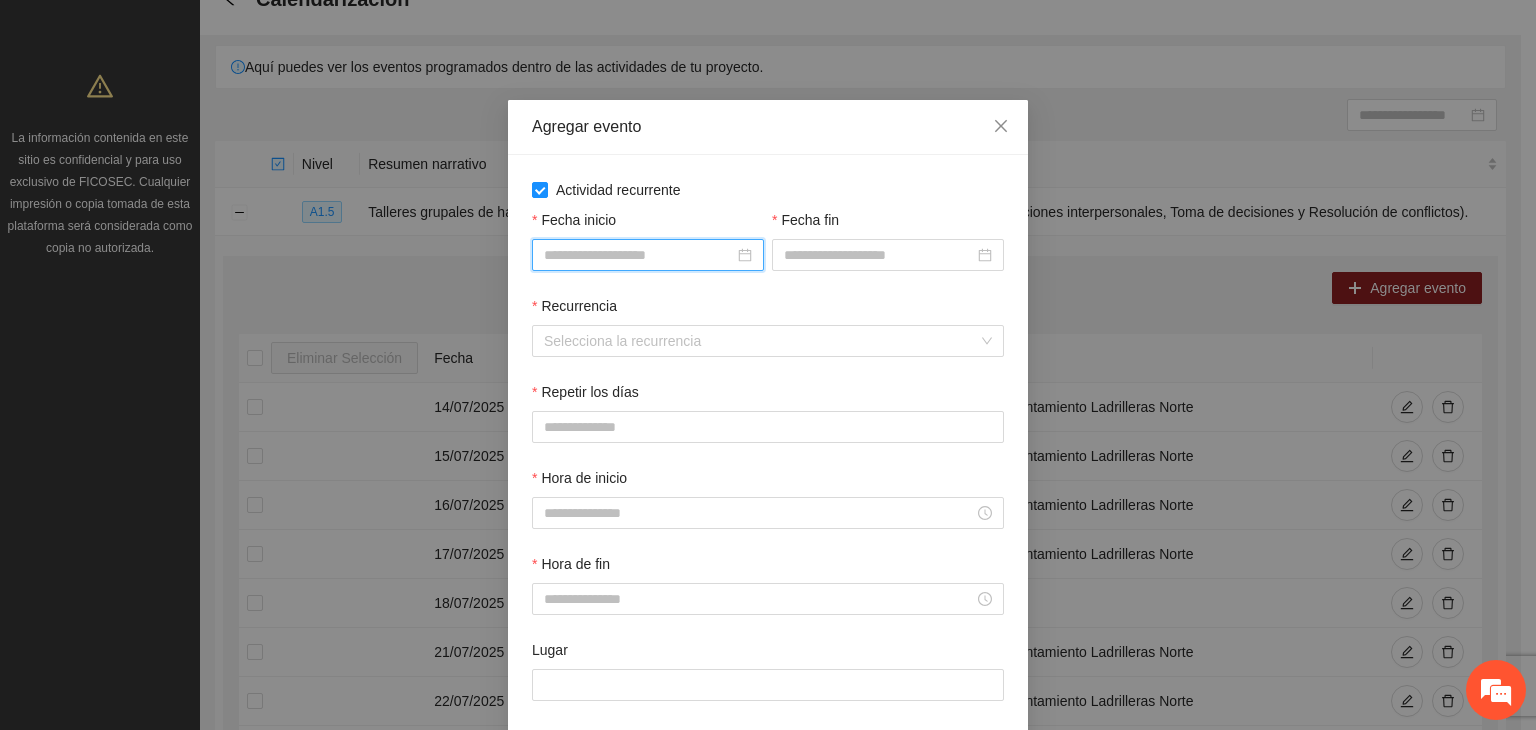 click on "Fecha inicio" at bounding box center [639, 255] 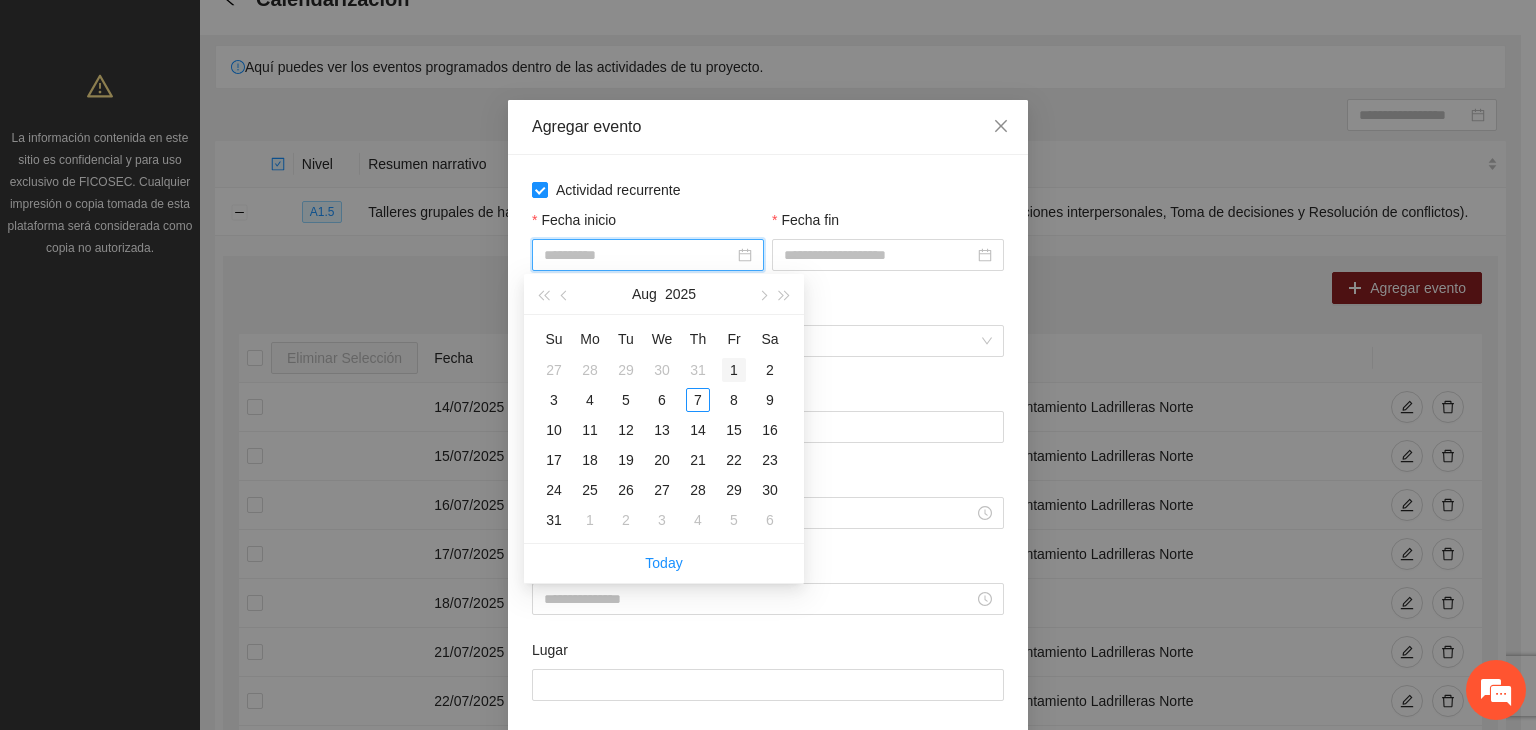 type on "**********" 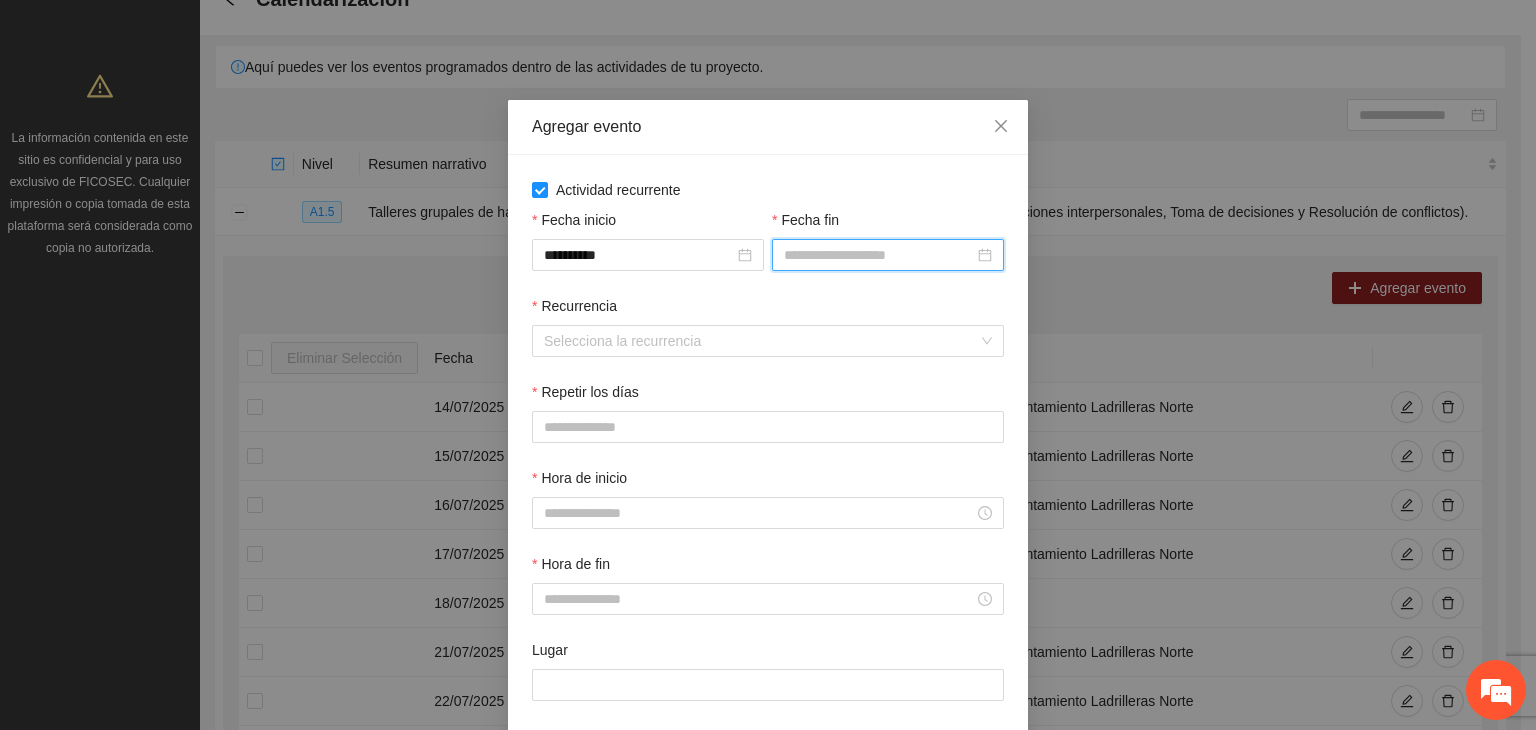 click on "Fecha fin" at bounding box center (879, 255) 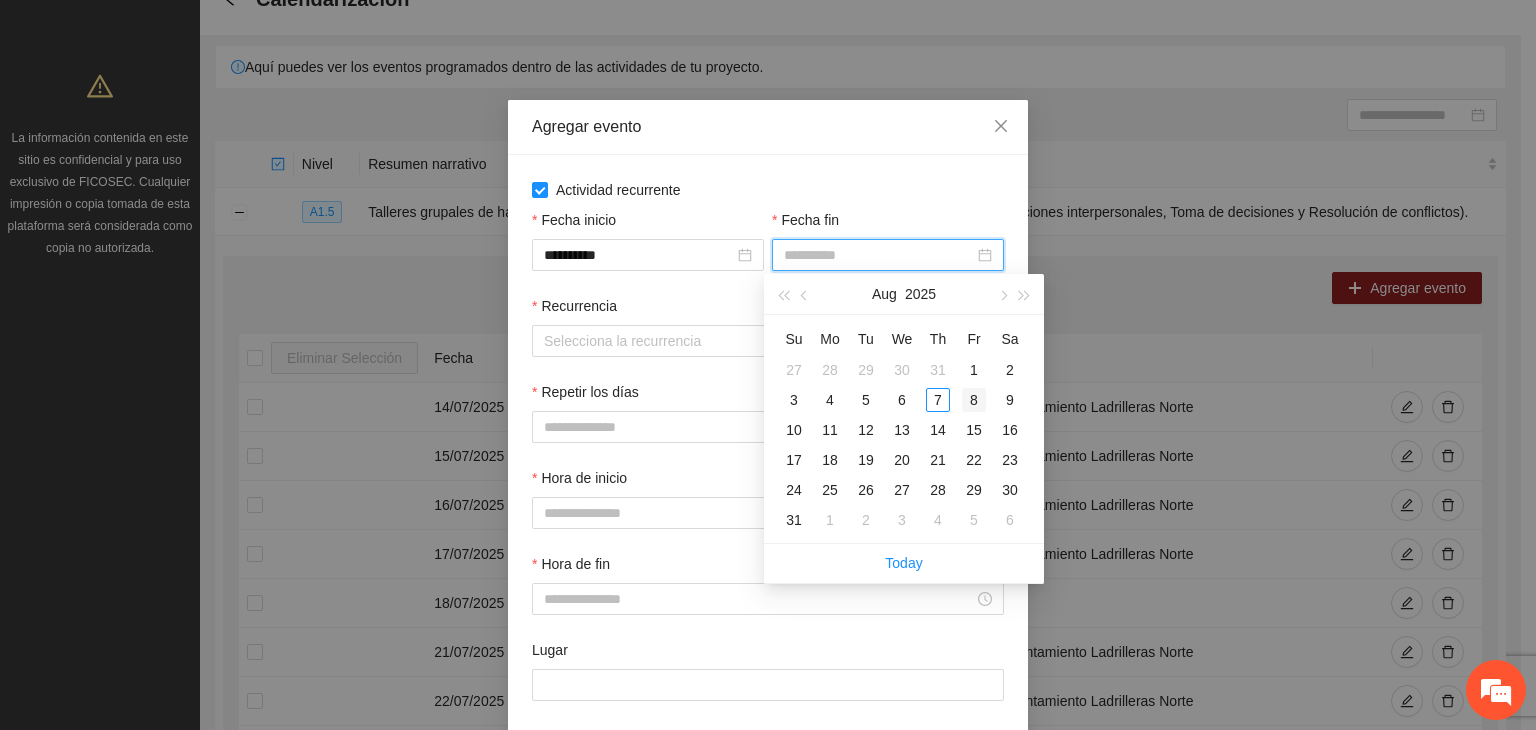 type on "**********" 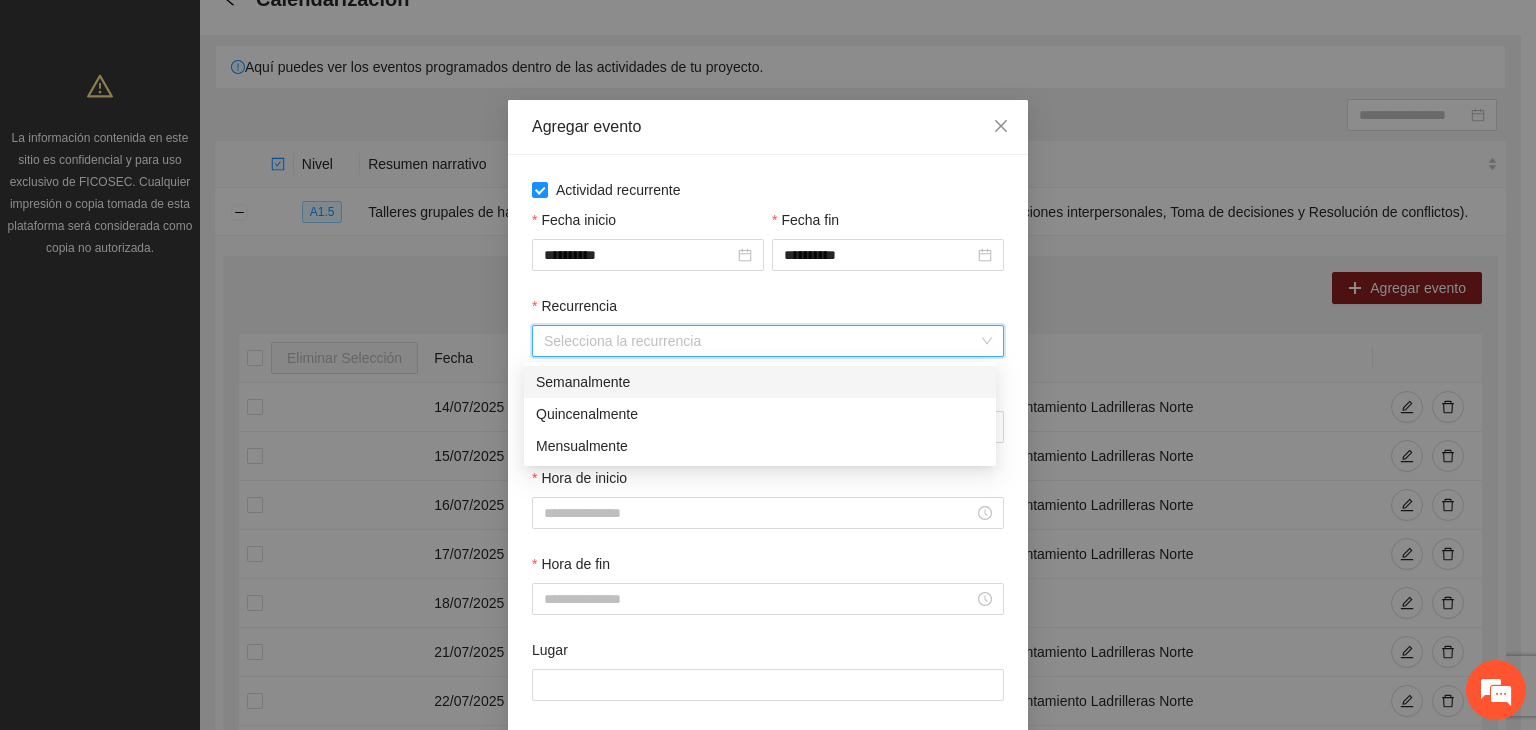 click on "Recurrencia" at bounding box center (761, 341) 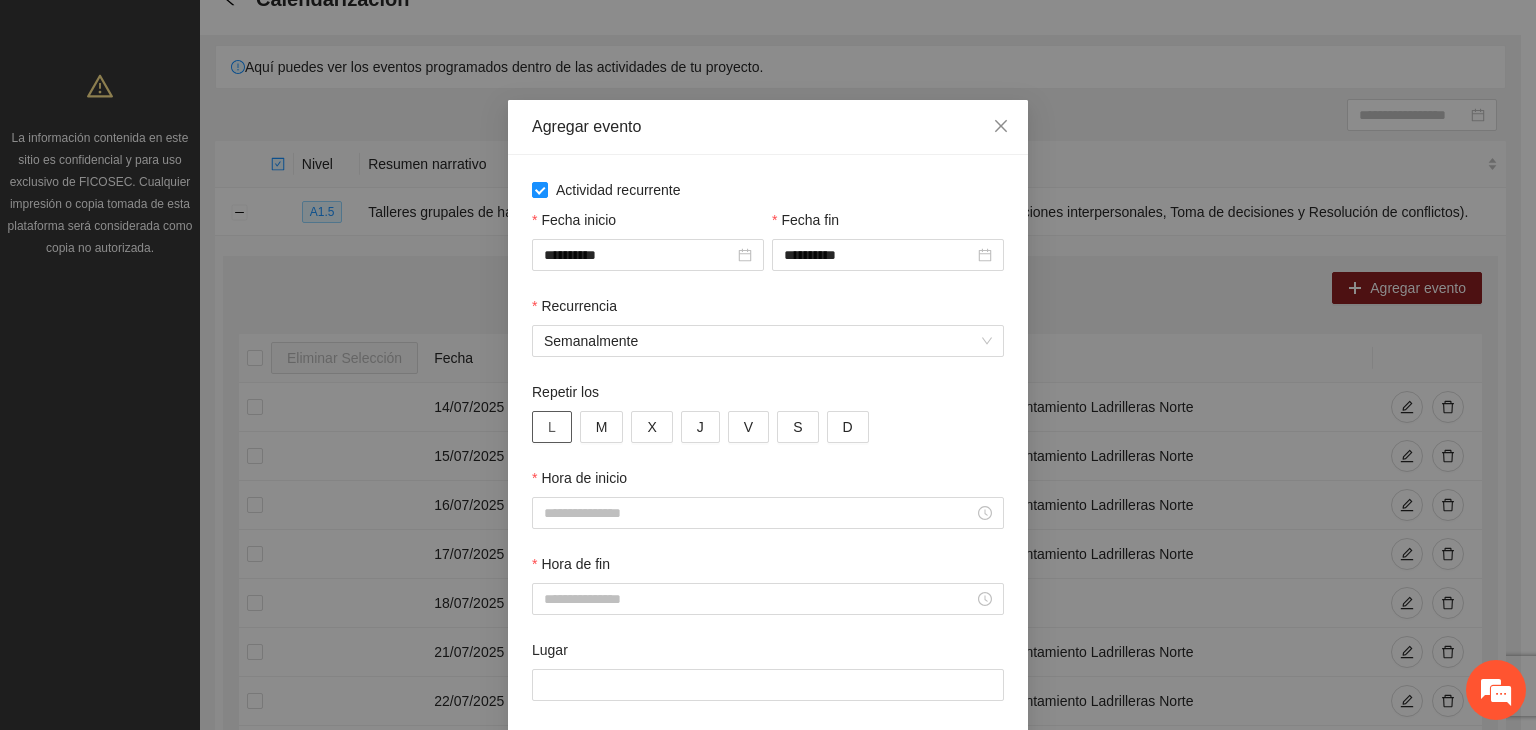 click on "L" at bounding box center [552, 427] 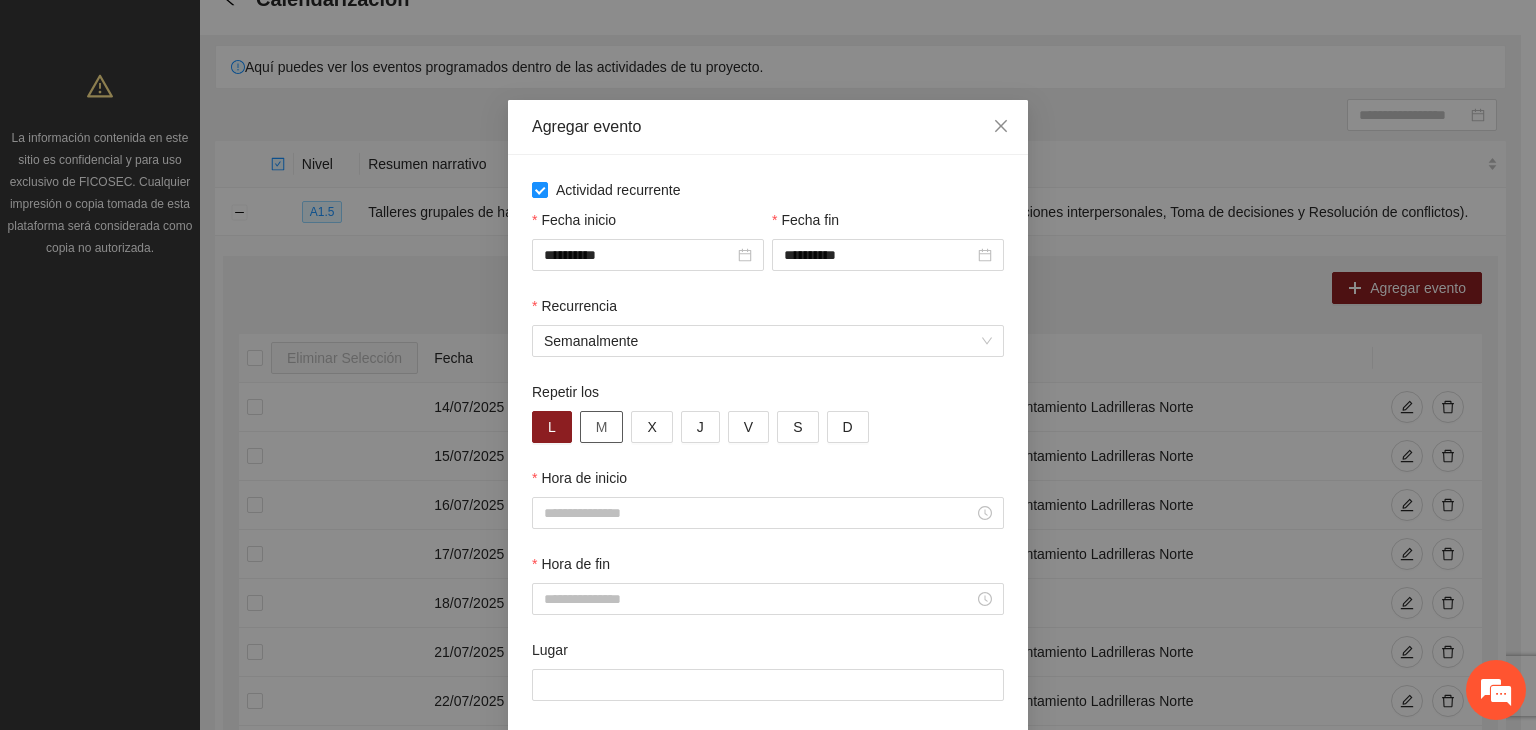 click on "M" at bounding box center (602, 427) 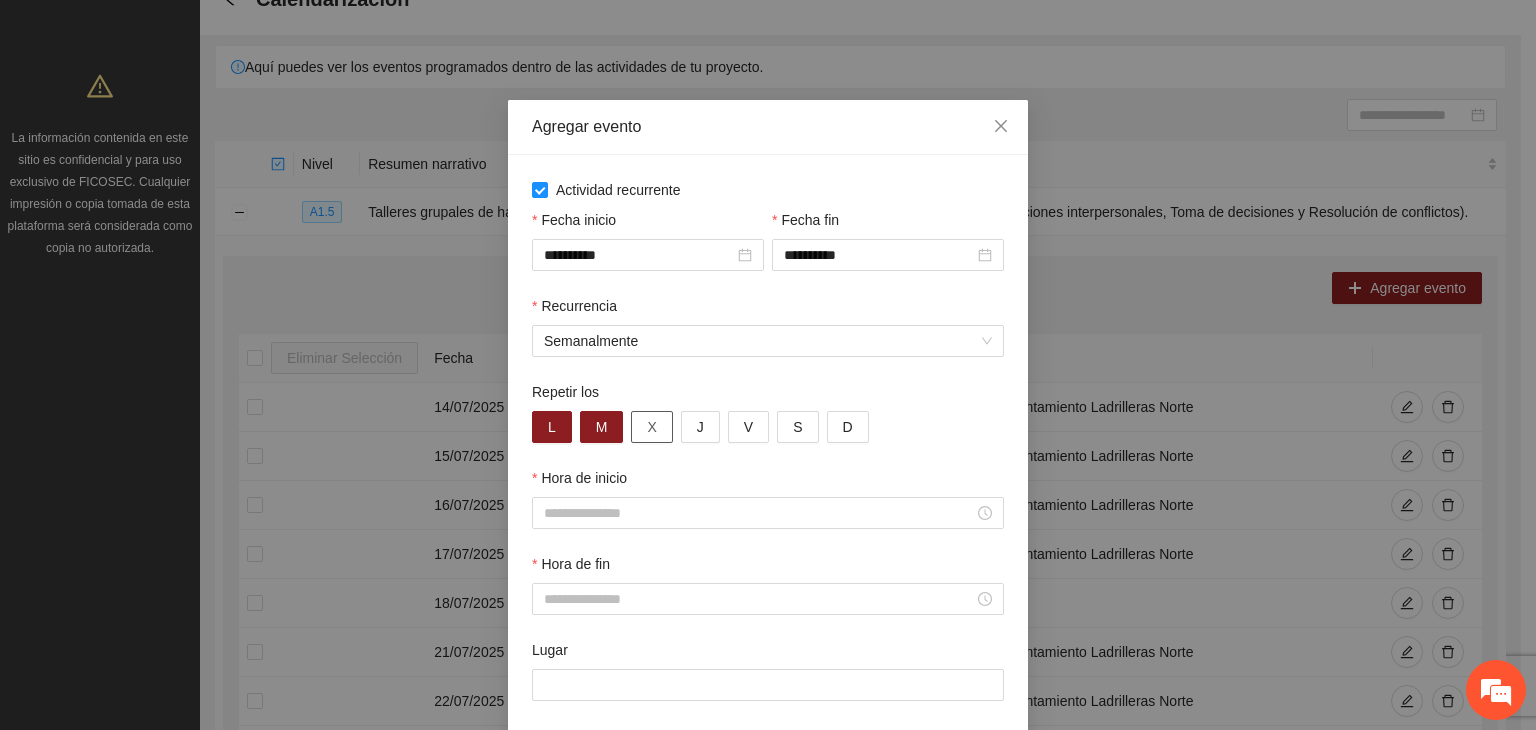click on "X" at bounding box center [651, 427] 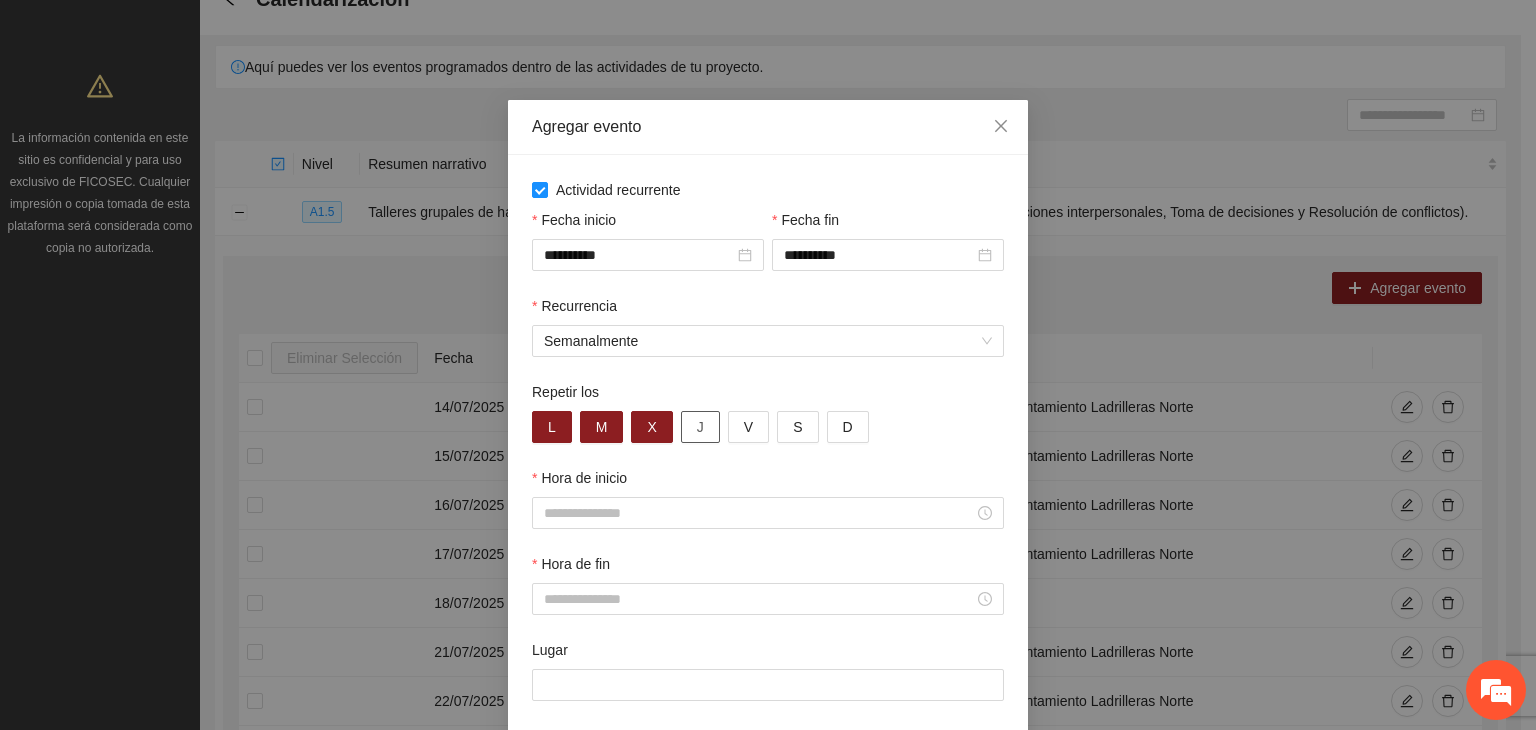 click on "J" at bounding box center [700, 427] 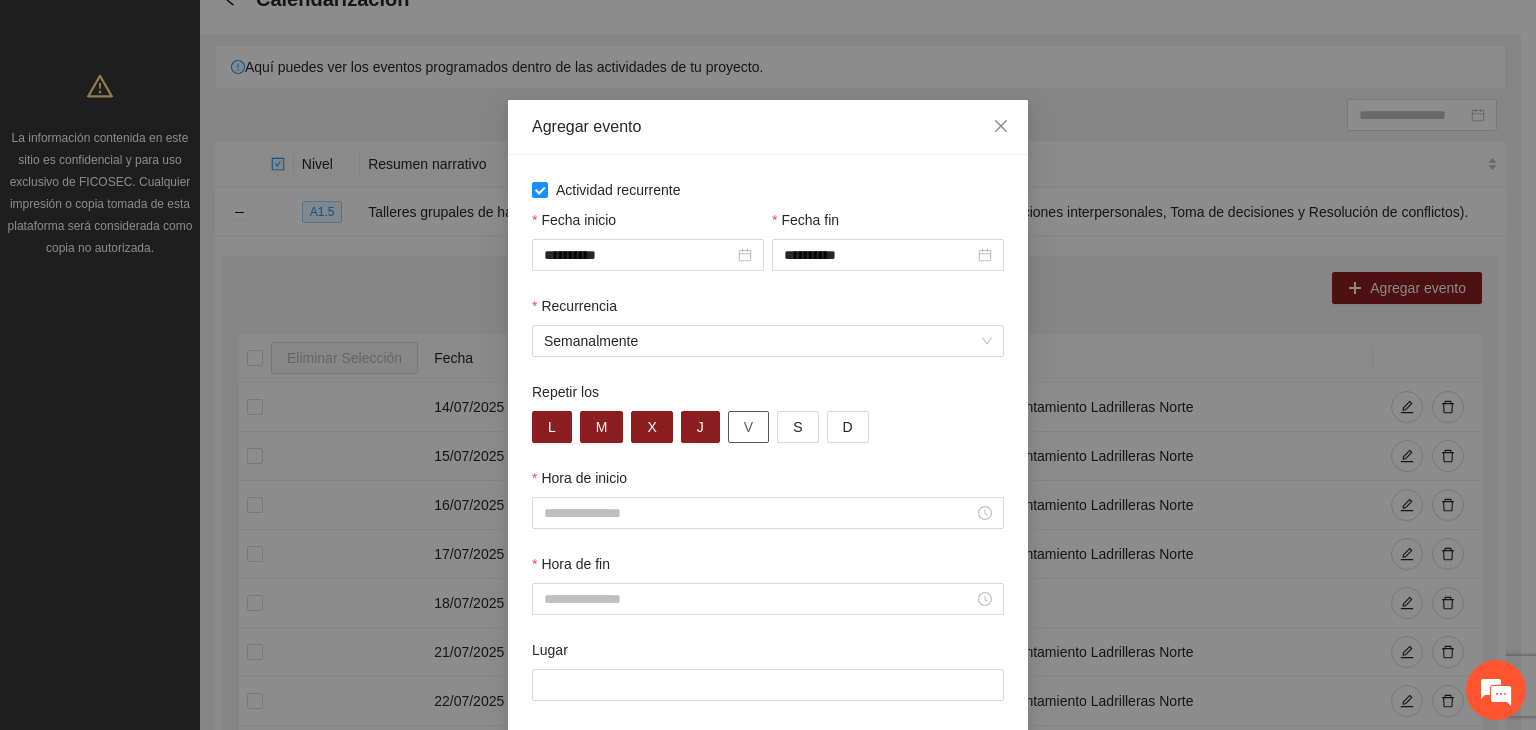 click on "V" at bounding box center (748, 427) 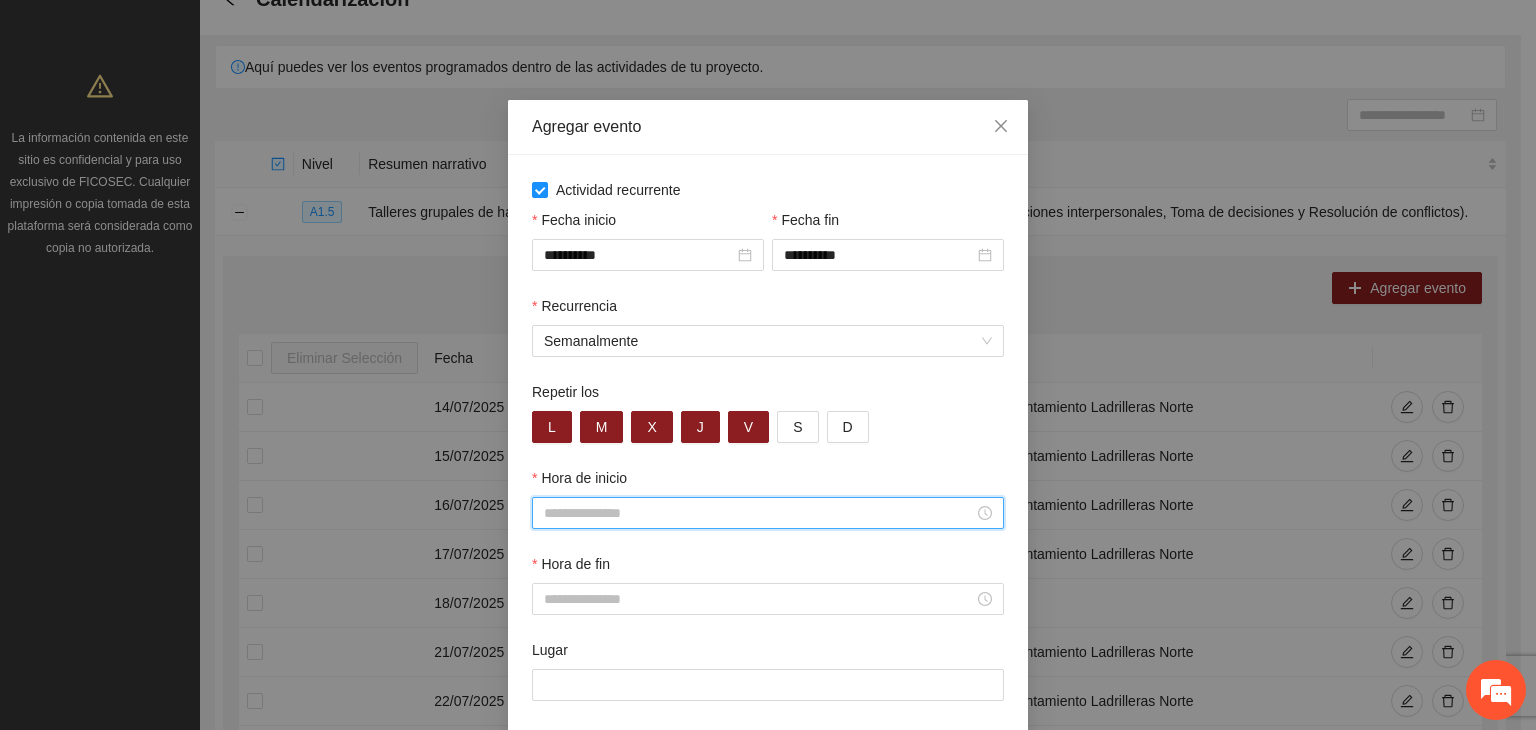 click on "Hora de inicio" at bounding box center [759, 513] 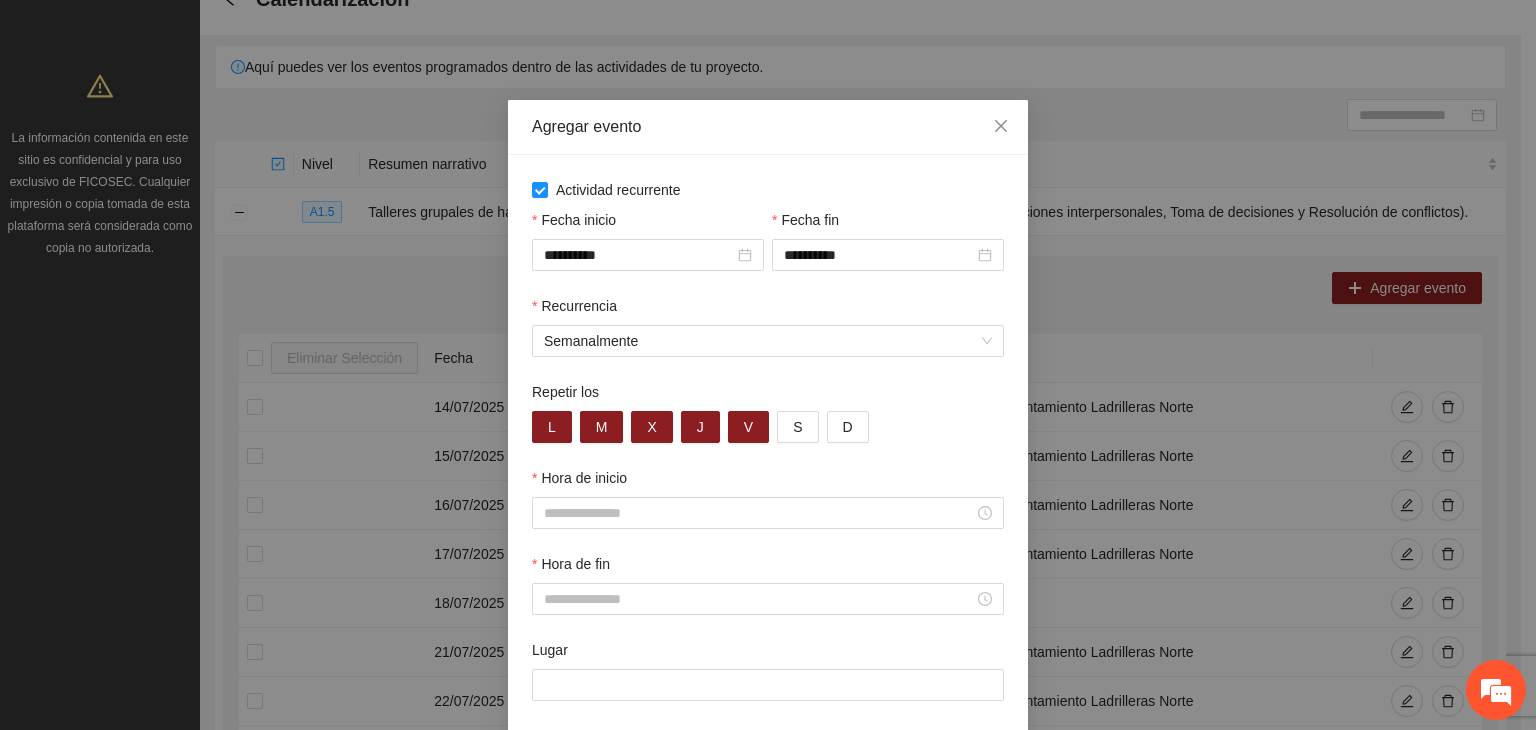 click on "**********" at bounding box center (768, 365) 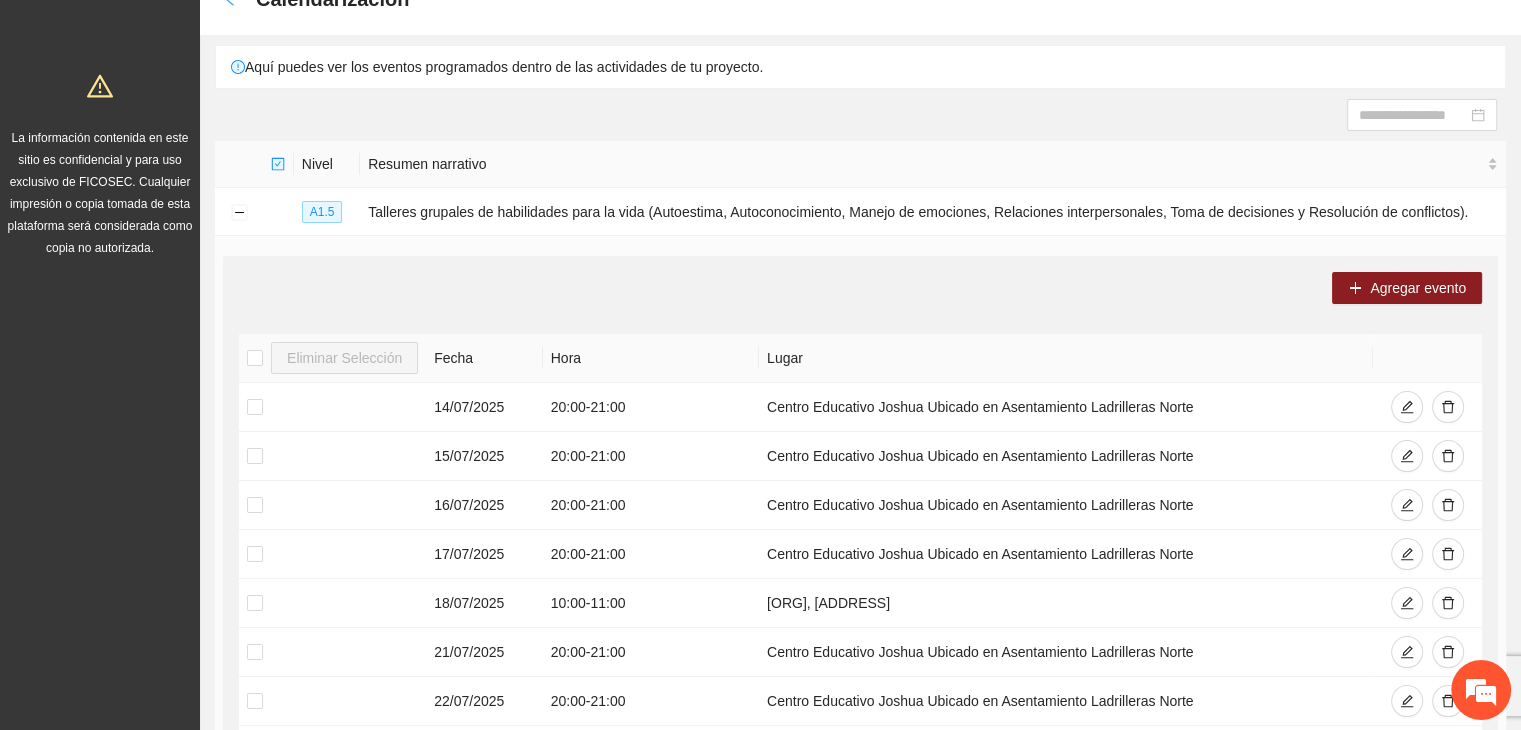 click 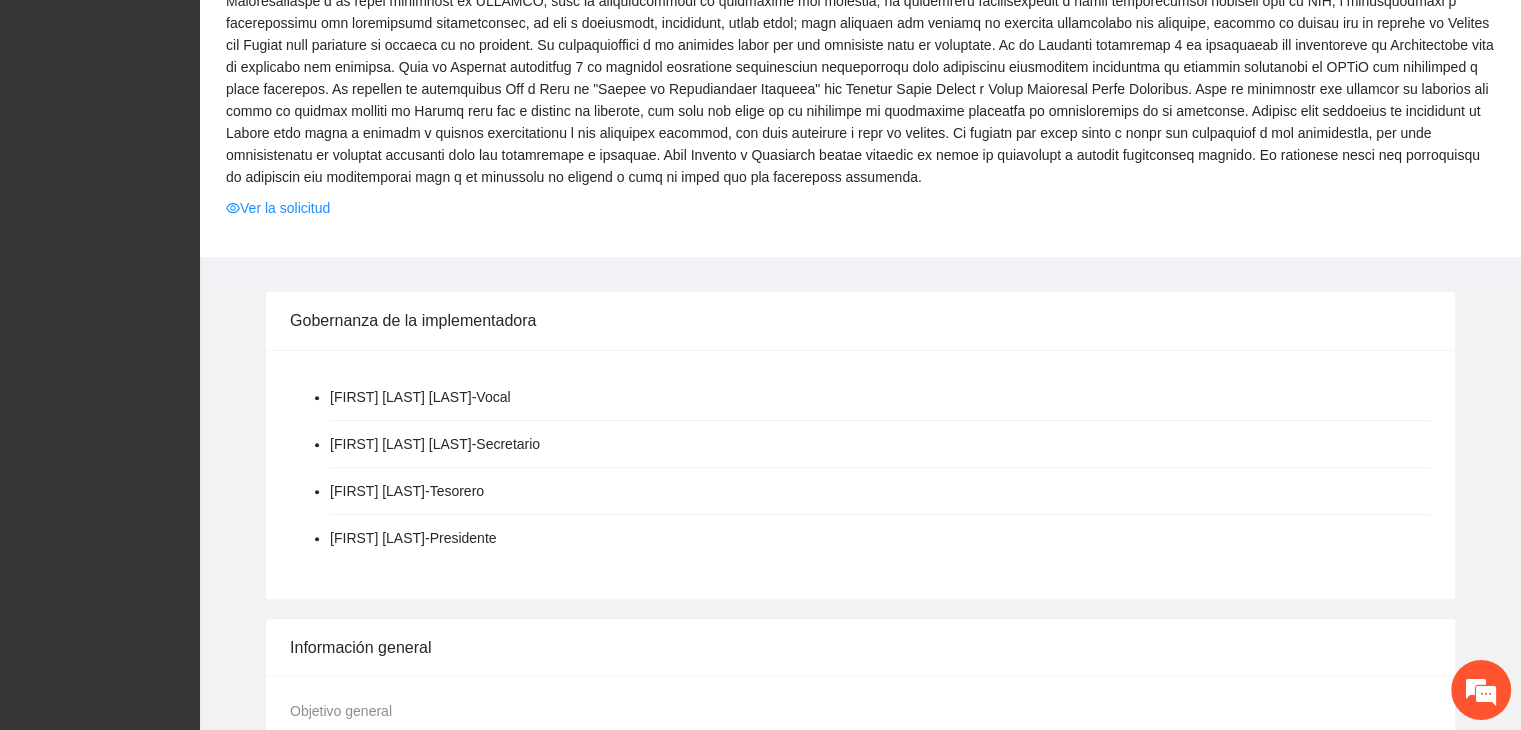 scroll, scrollTop: 0, scrollLeft: 0, axis: both 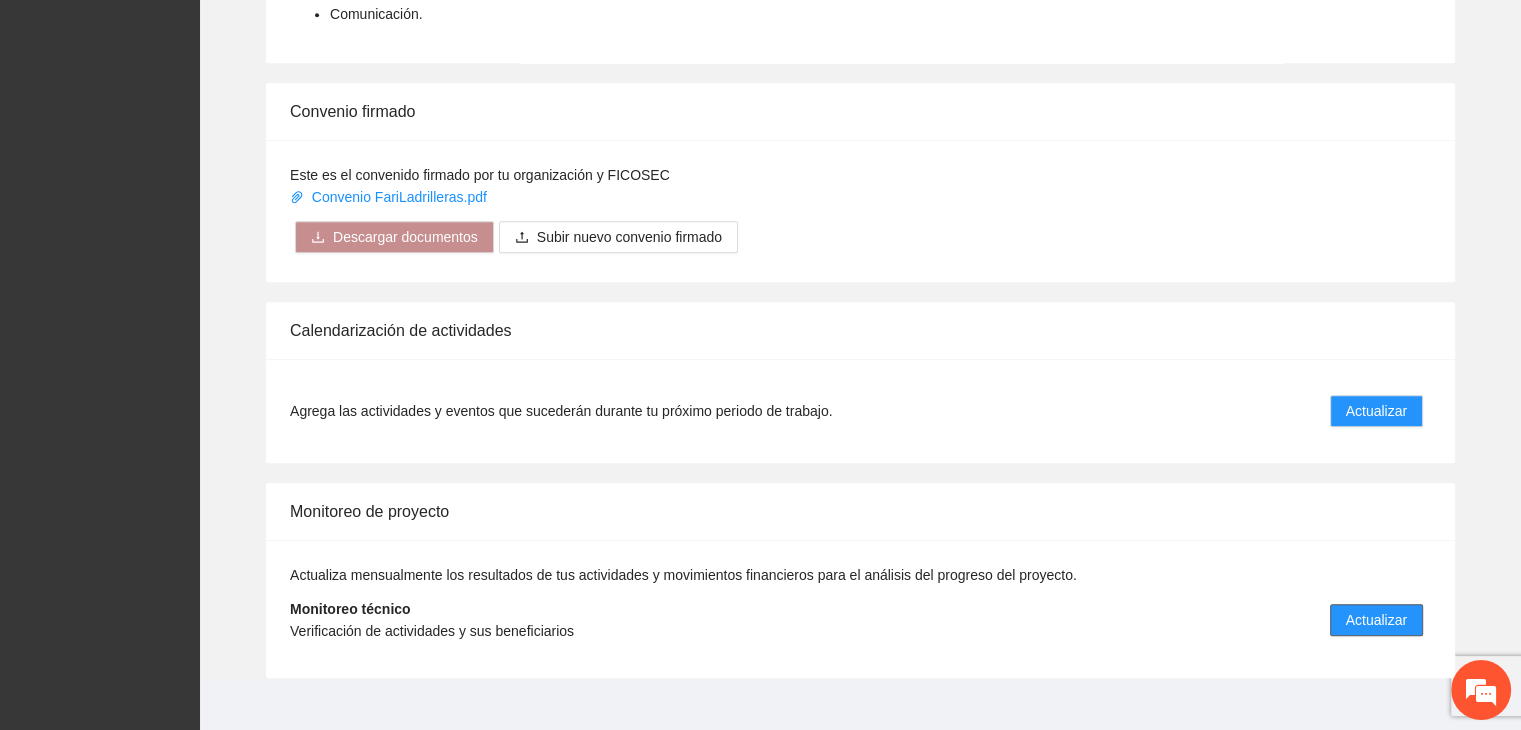 click on "Actualizar" at bounding box center [1376, 620] 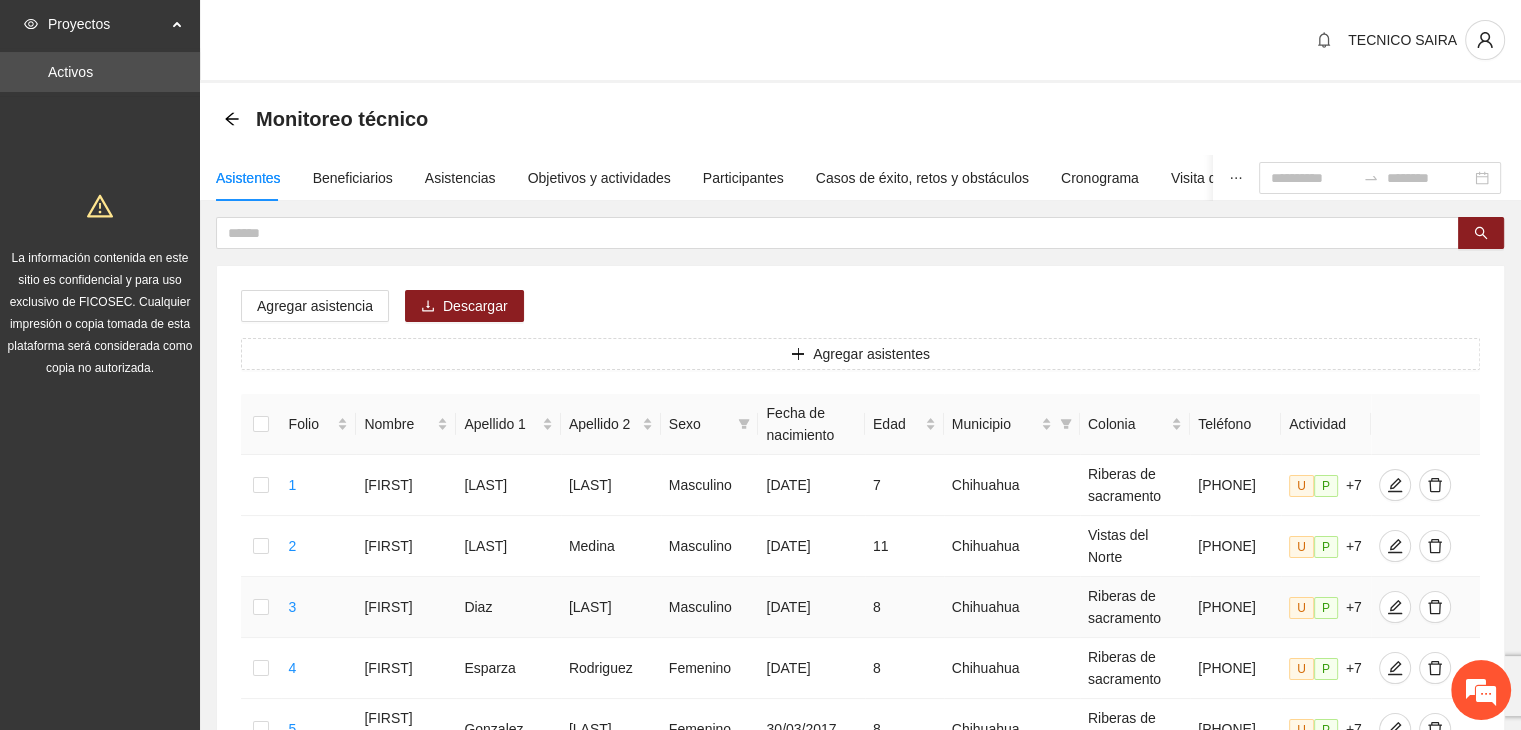 scroll, scrollTop: 0, scrollLeft: 0, axis: both 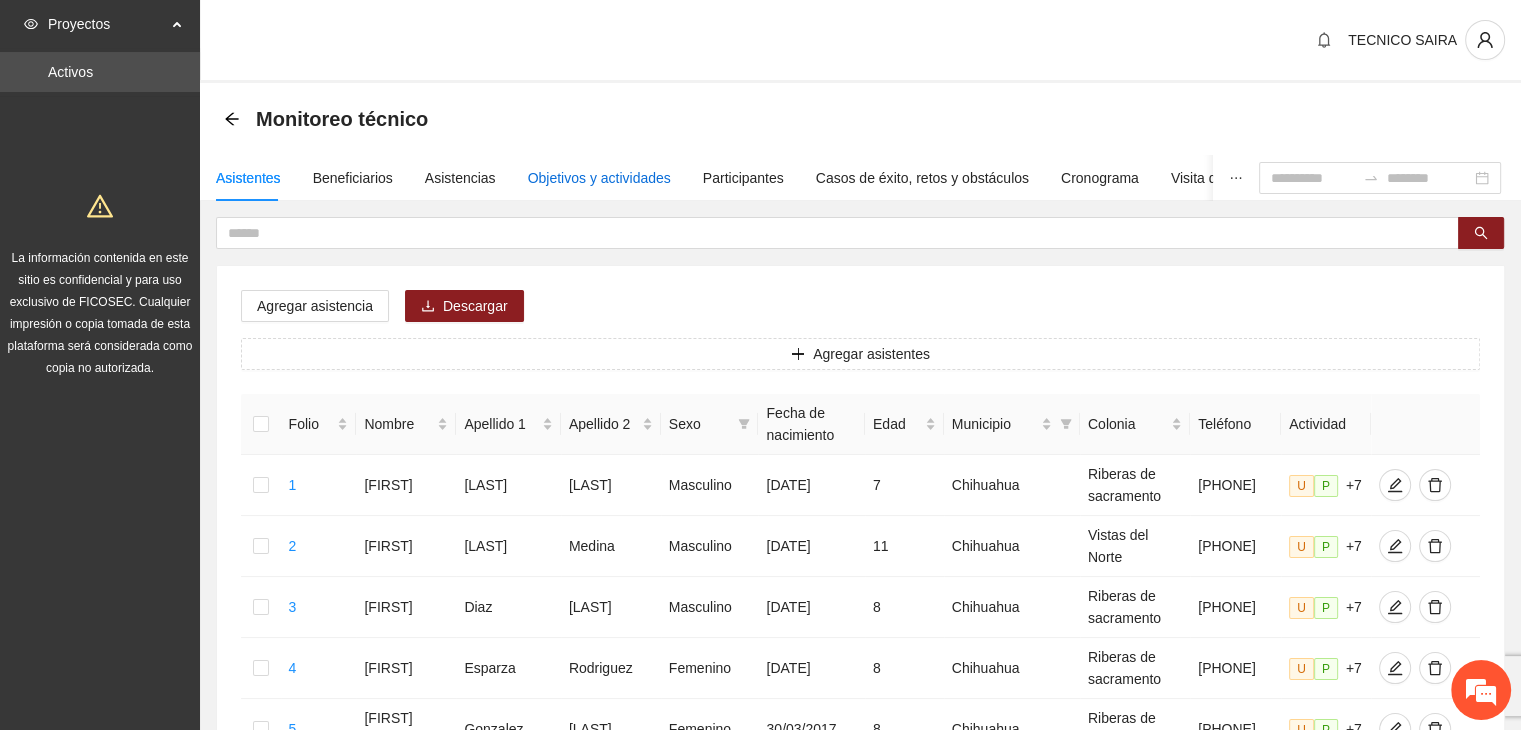 click on "Objetivos y actividades" at bounding box center [599, 178] 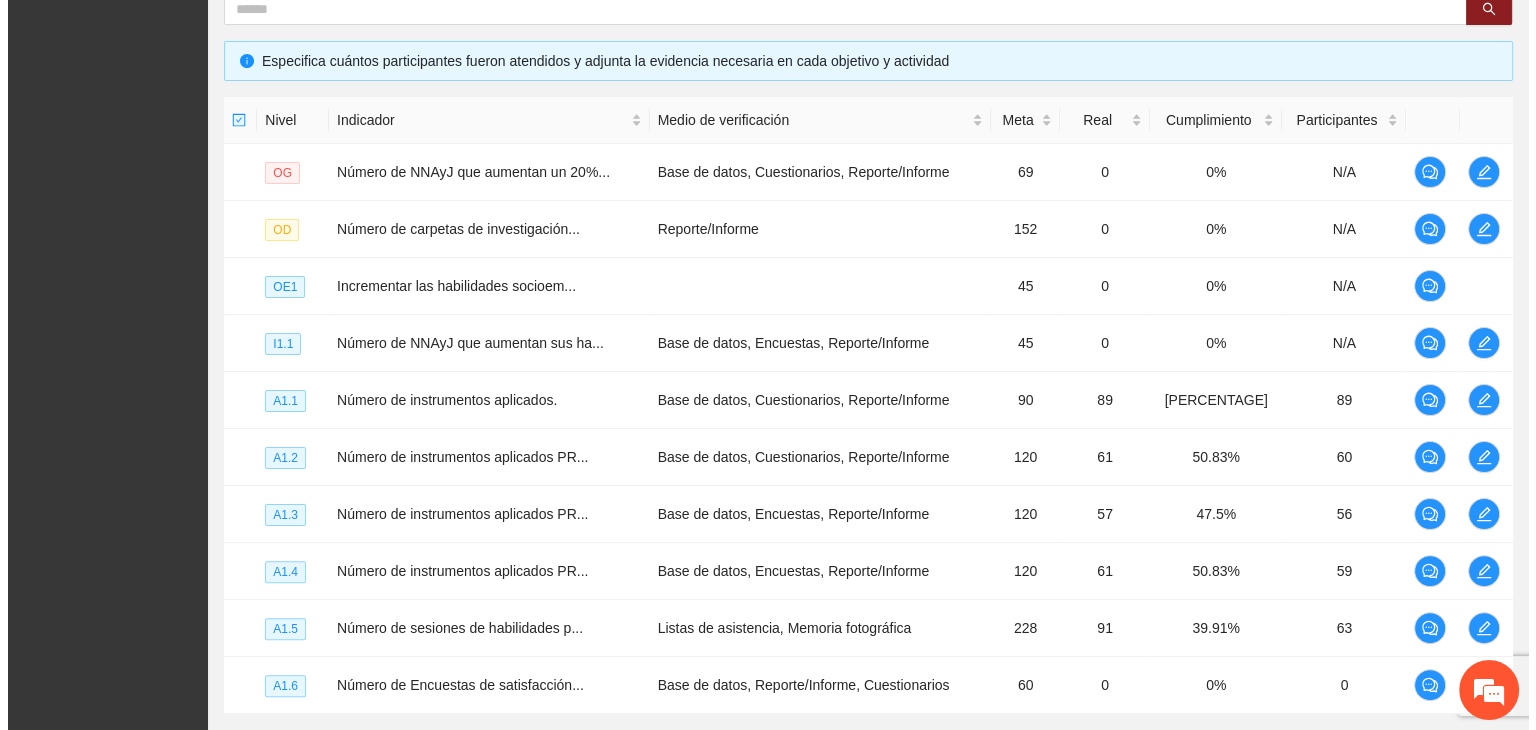scroll, scrollTop: 440, scrollLeft: 0, axis: vertical 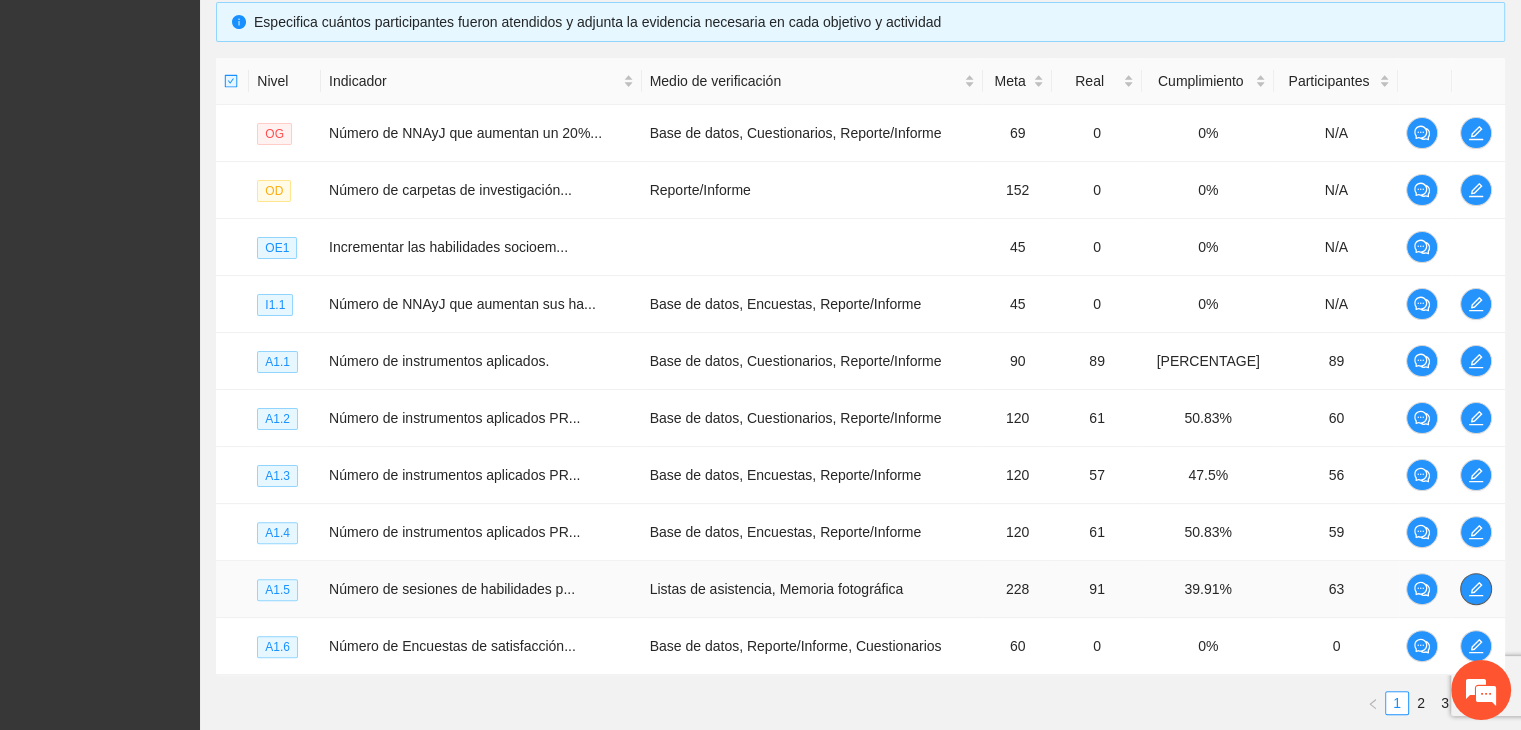 click 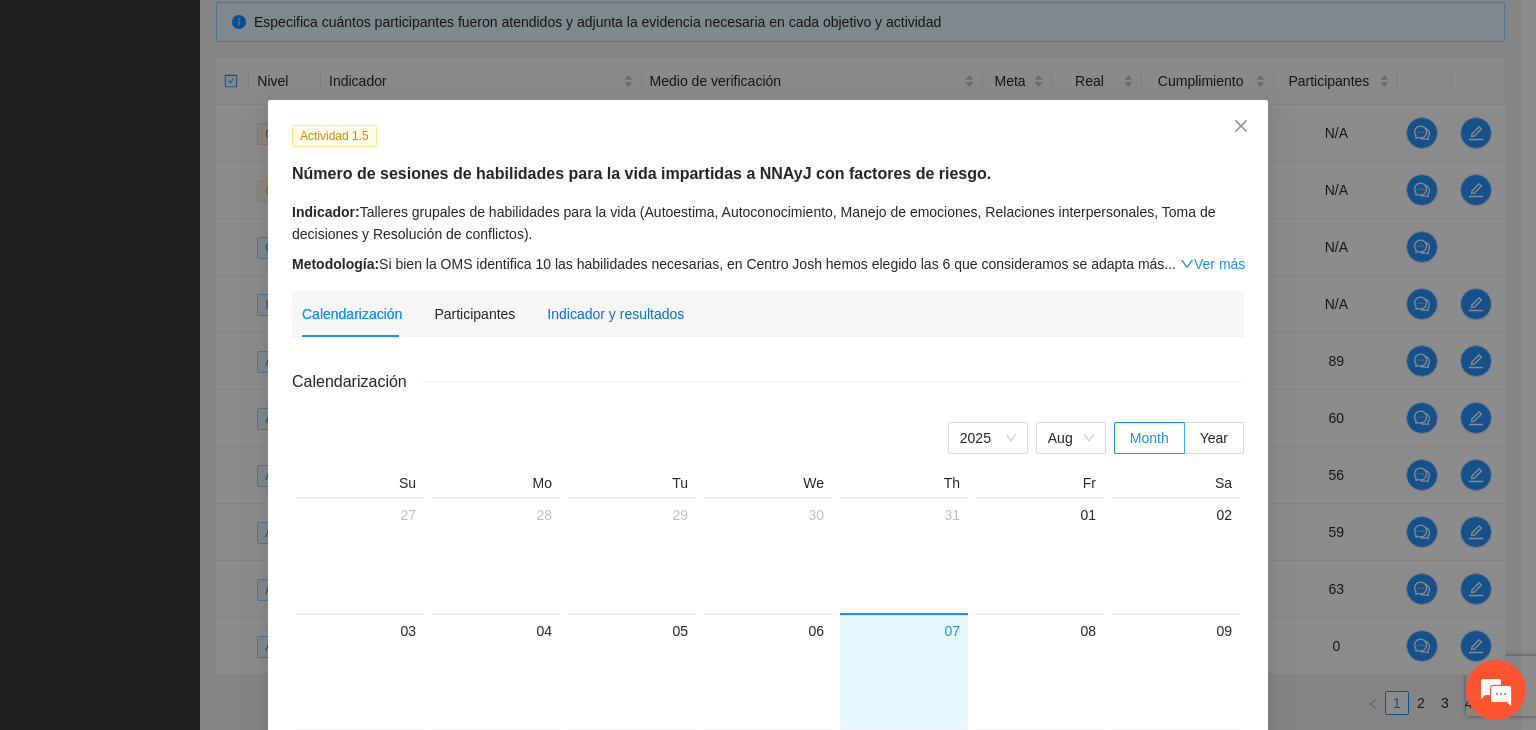 click on "Indicador y resultados" at bounding box center (615, 314) 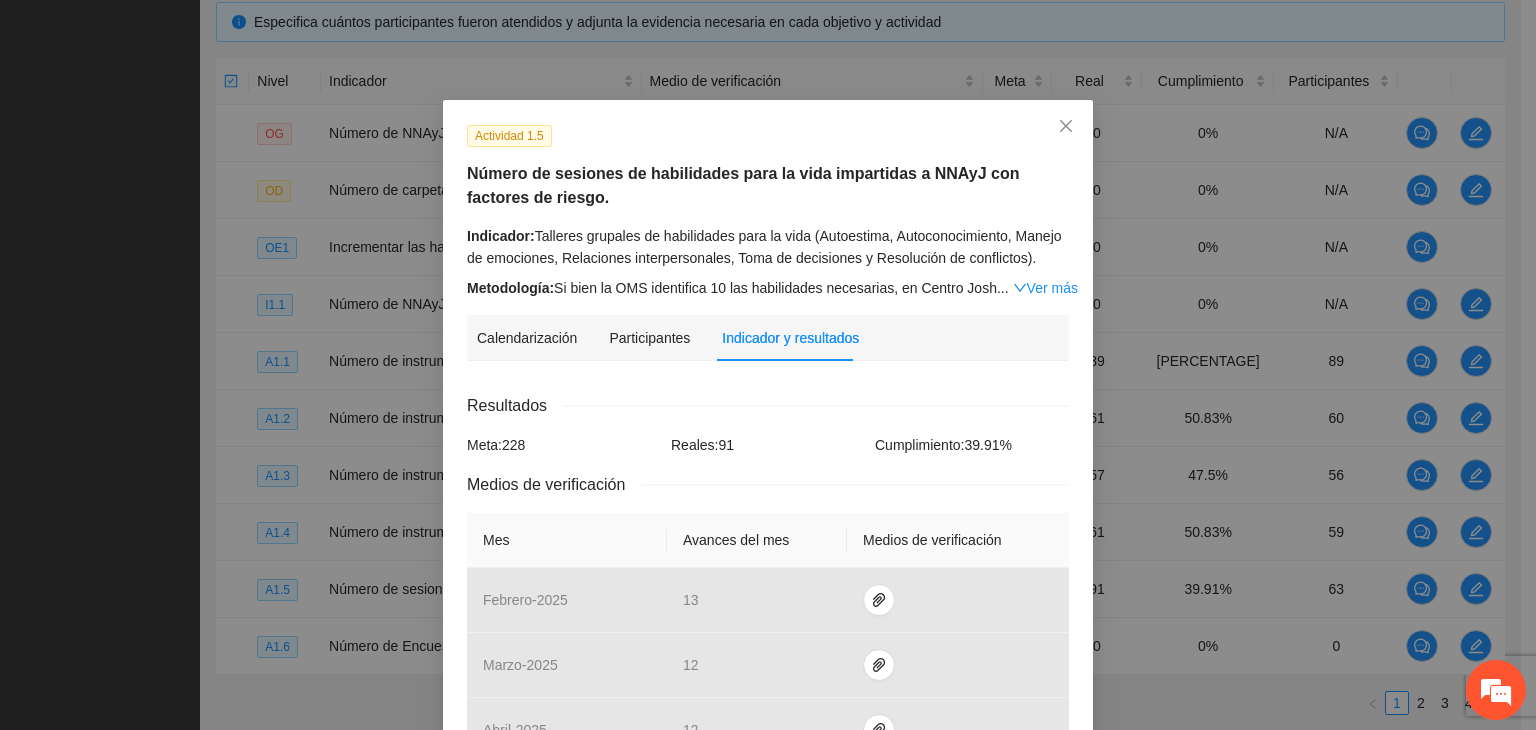scroll, scrollTop: 638, scrollLeft: 0, axis: vertical 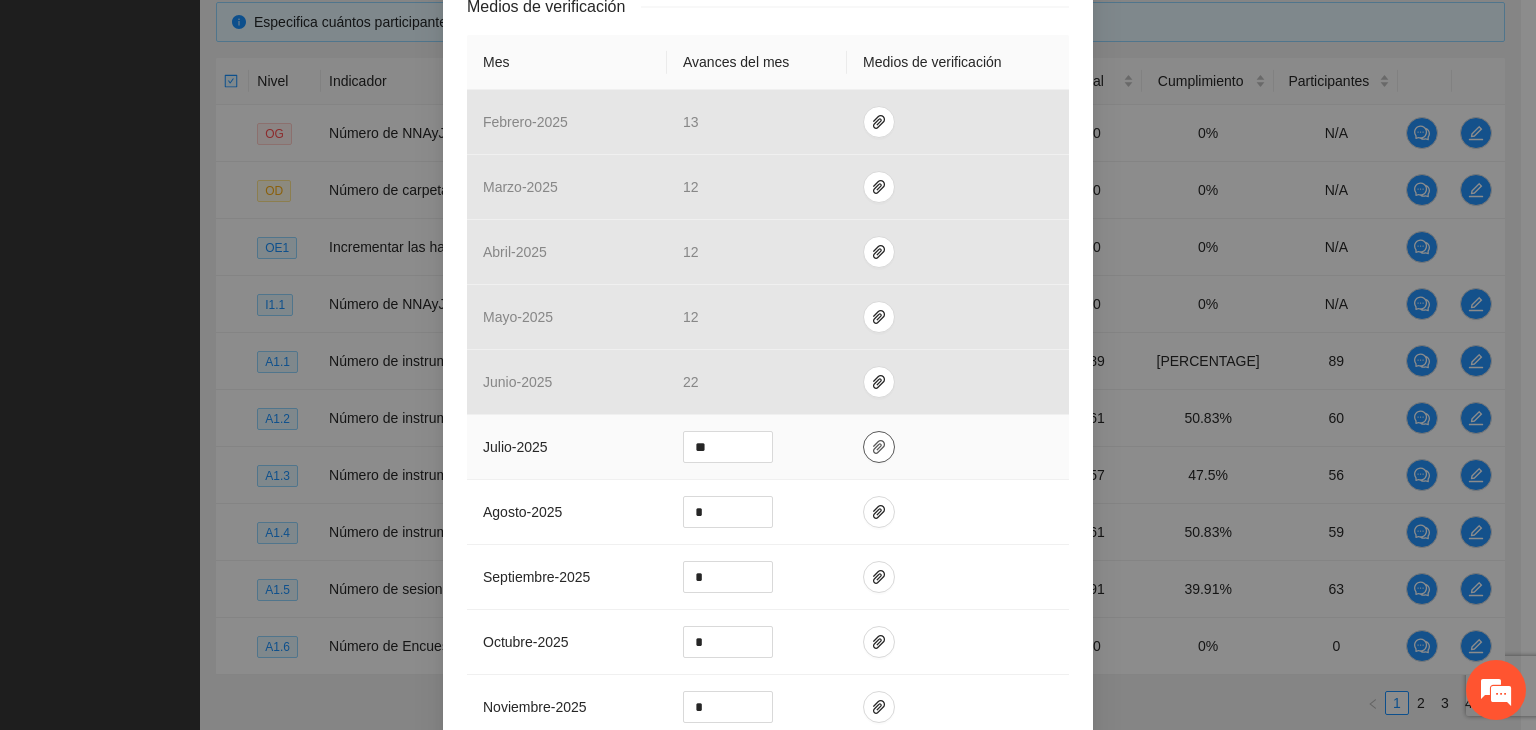 click at bounding box center (879, 447) 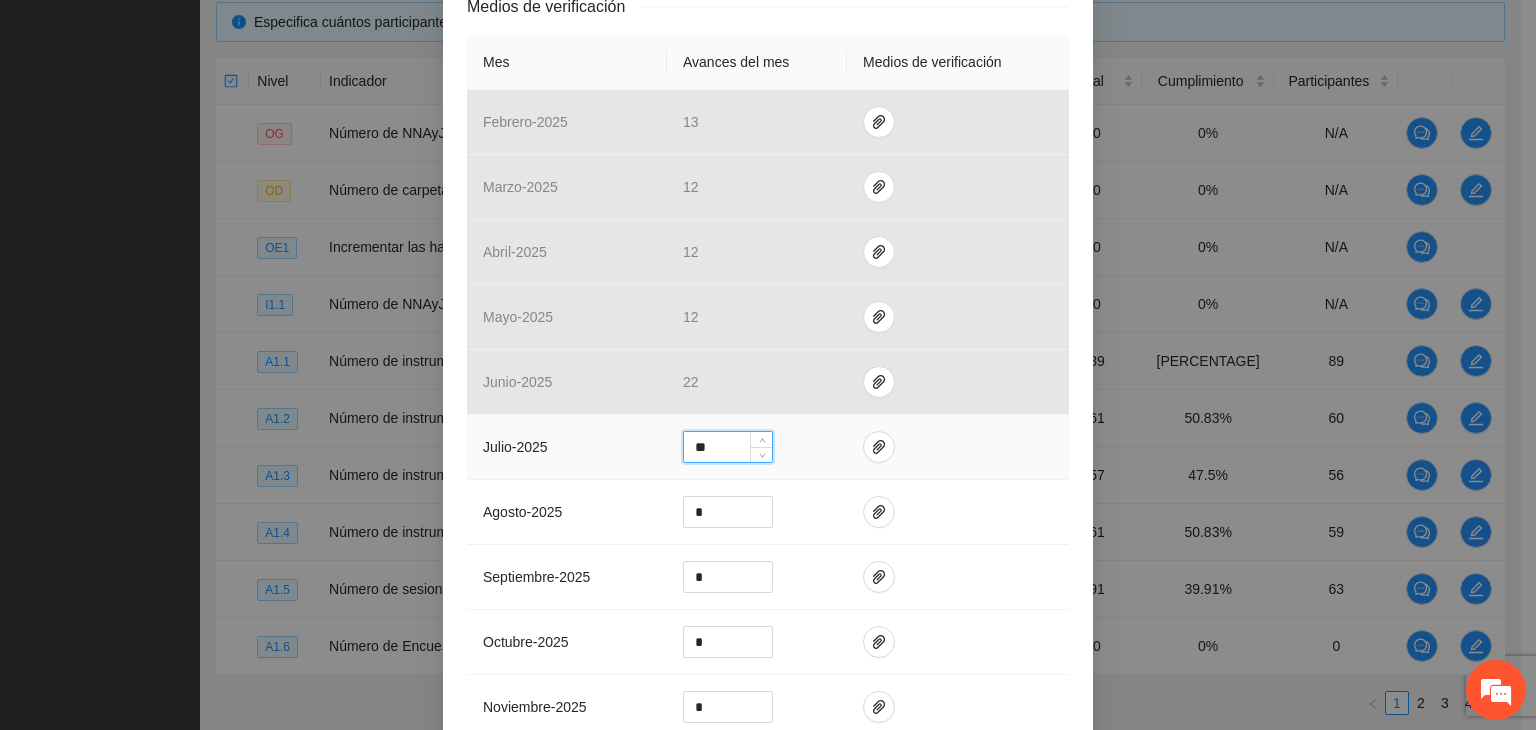 click on "**" at bounding box center [728, 447] 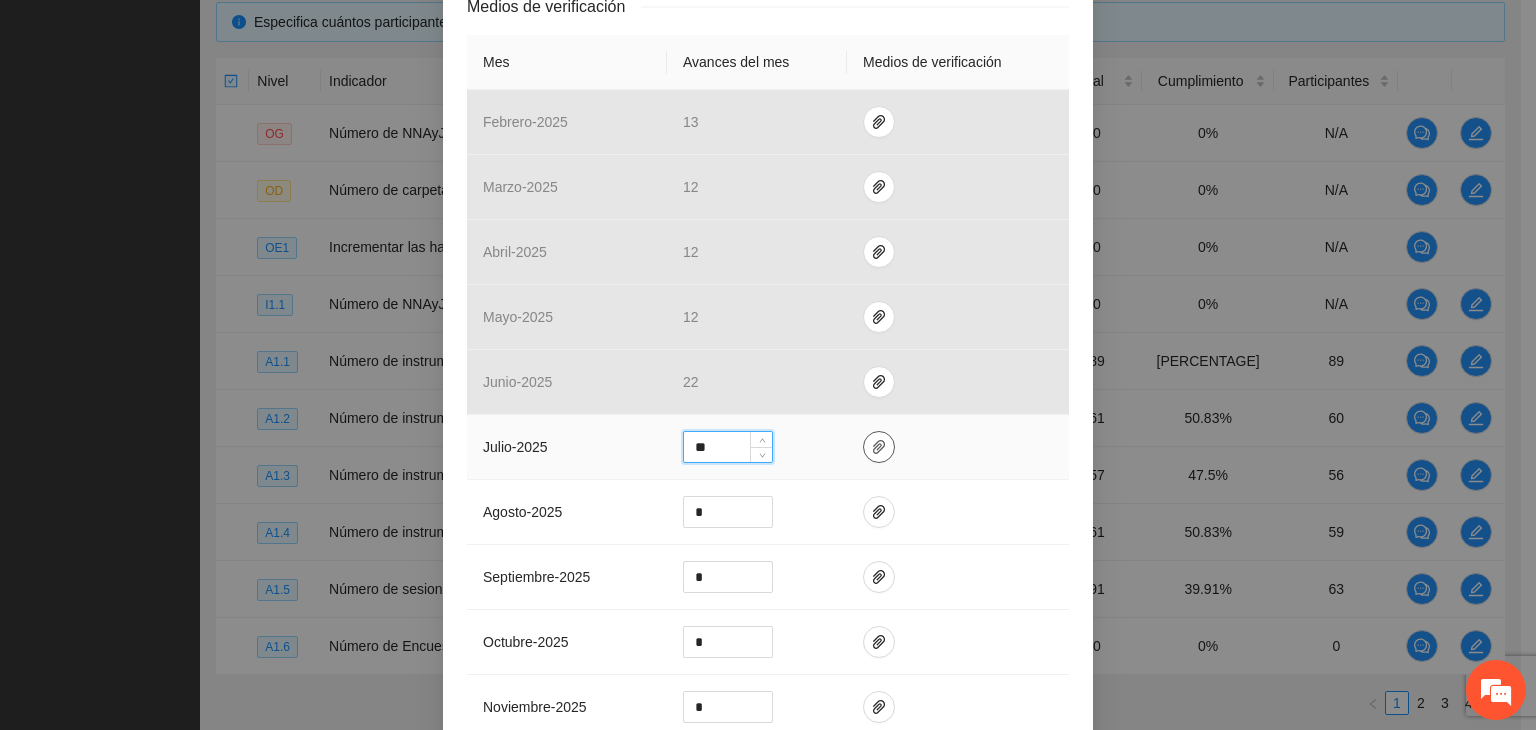 type on "**" 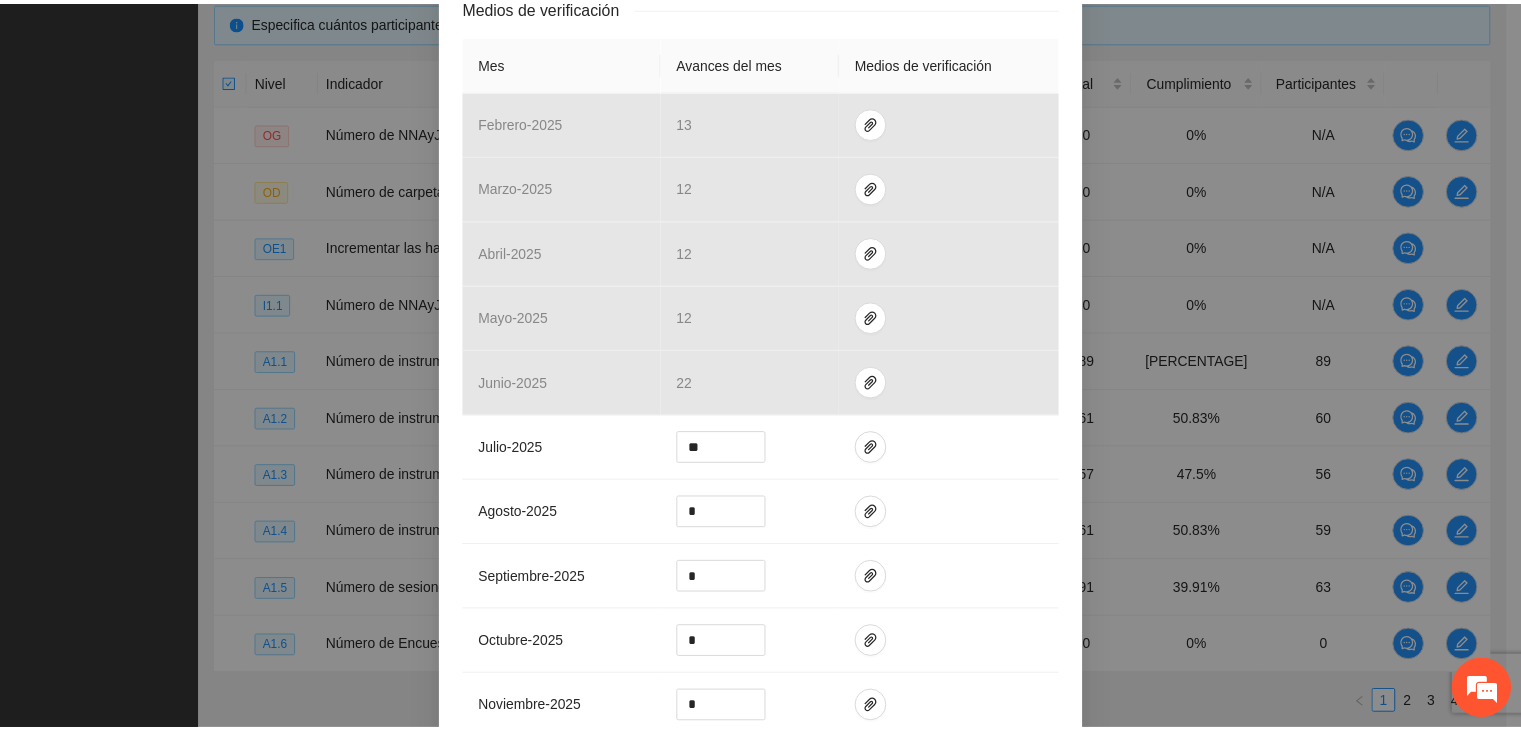 scroll, scrollTop: 0, scrollLeft: 0, axis: both 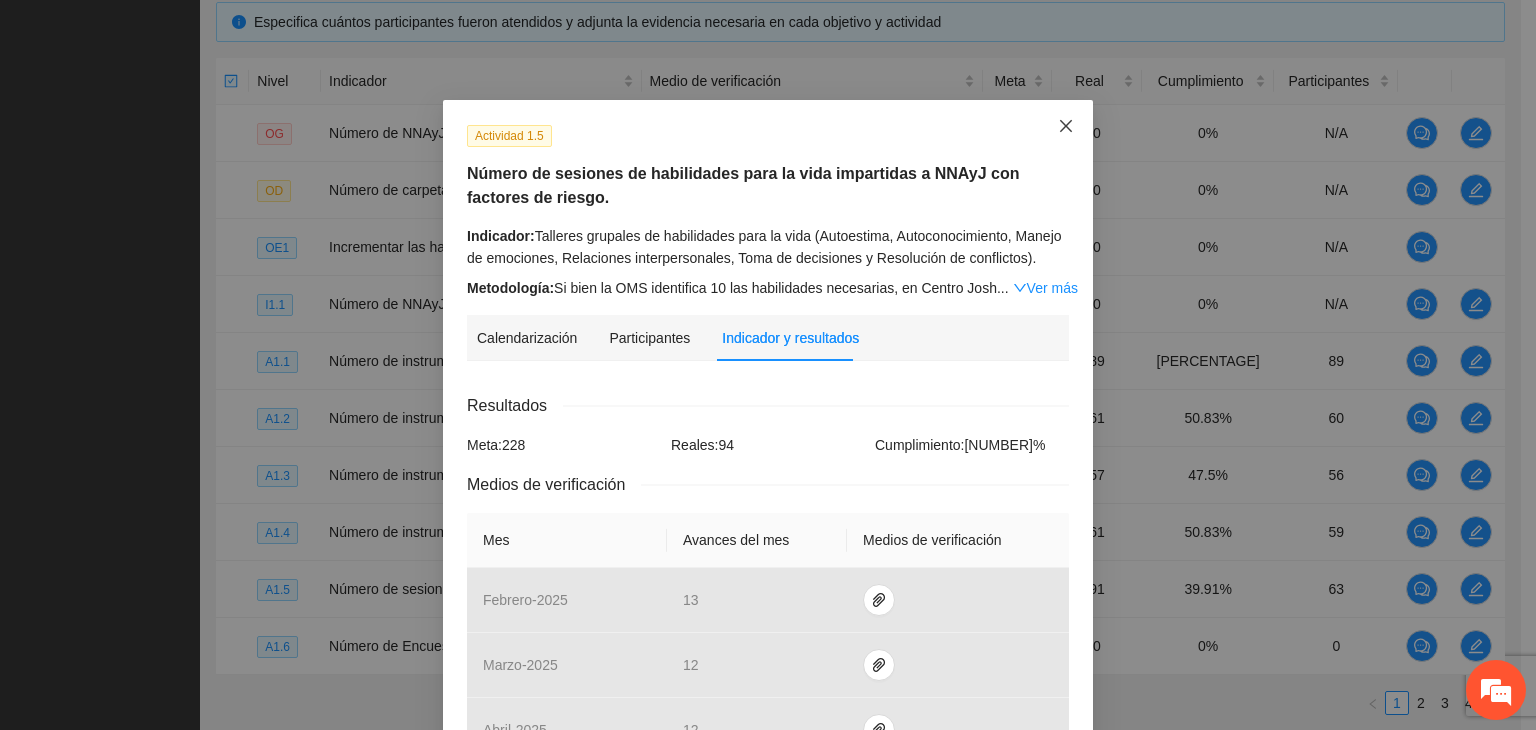 click 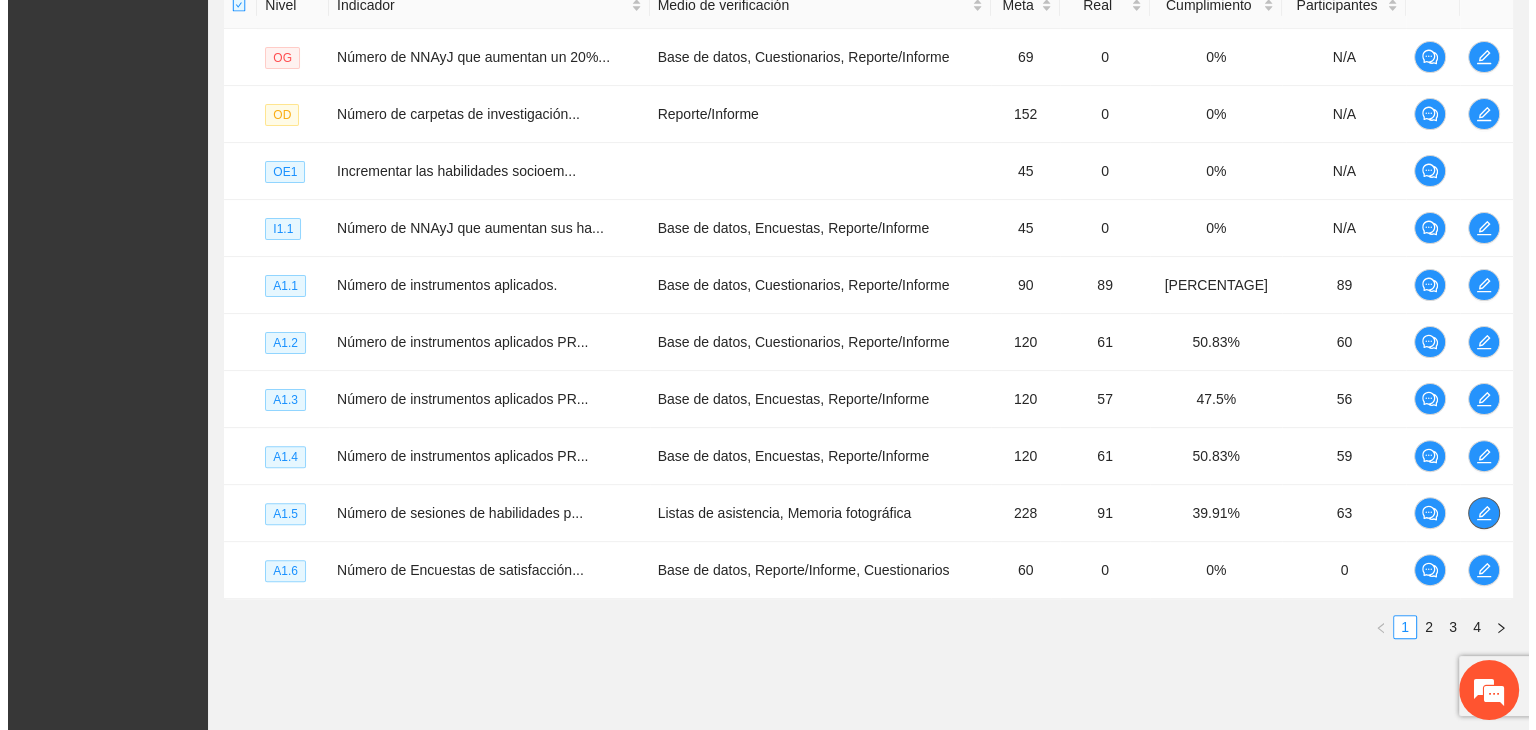 scroll, scrollTop: 574, scrollLeft: 0, axis: vertical 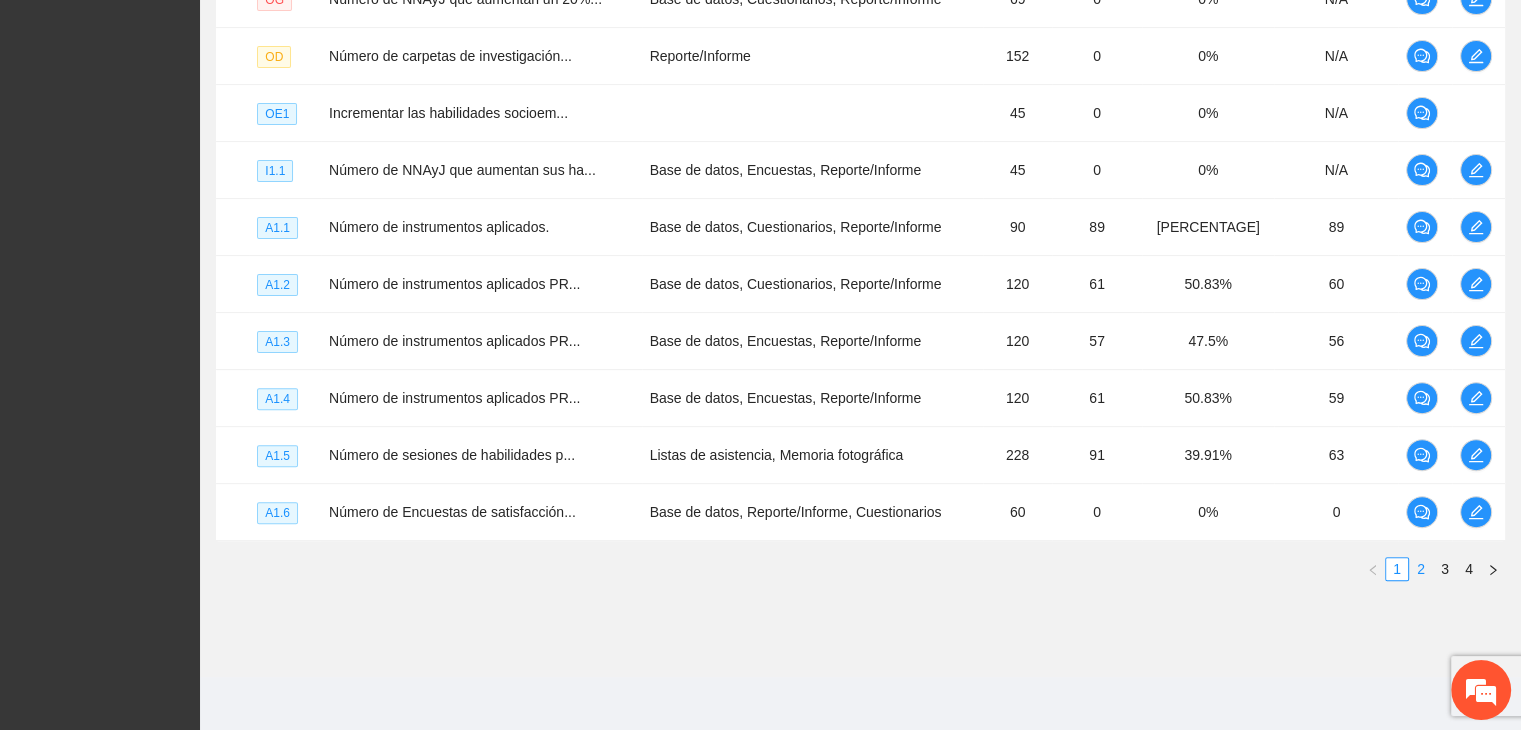 click on "2" at bounding box center [1421, 569] 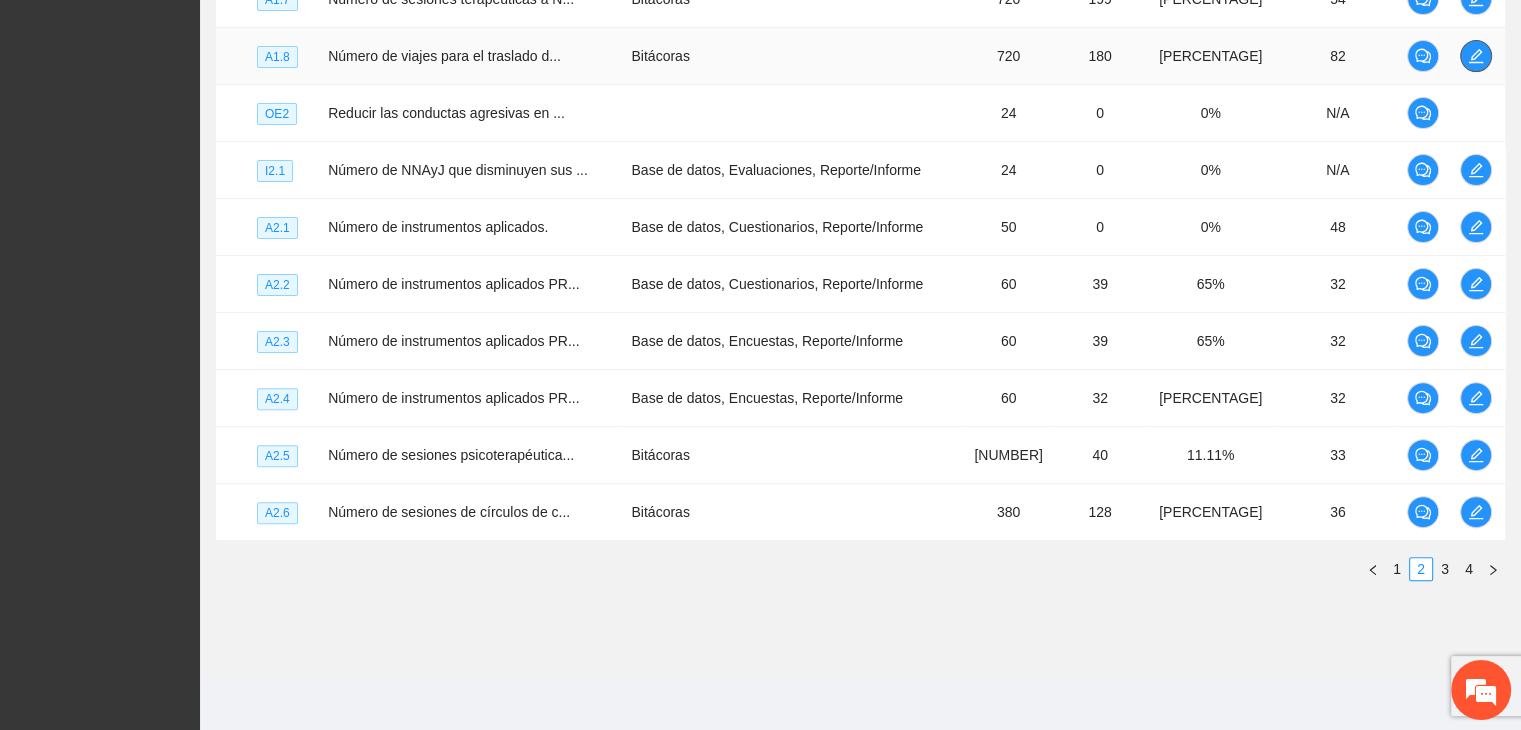 click 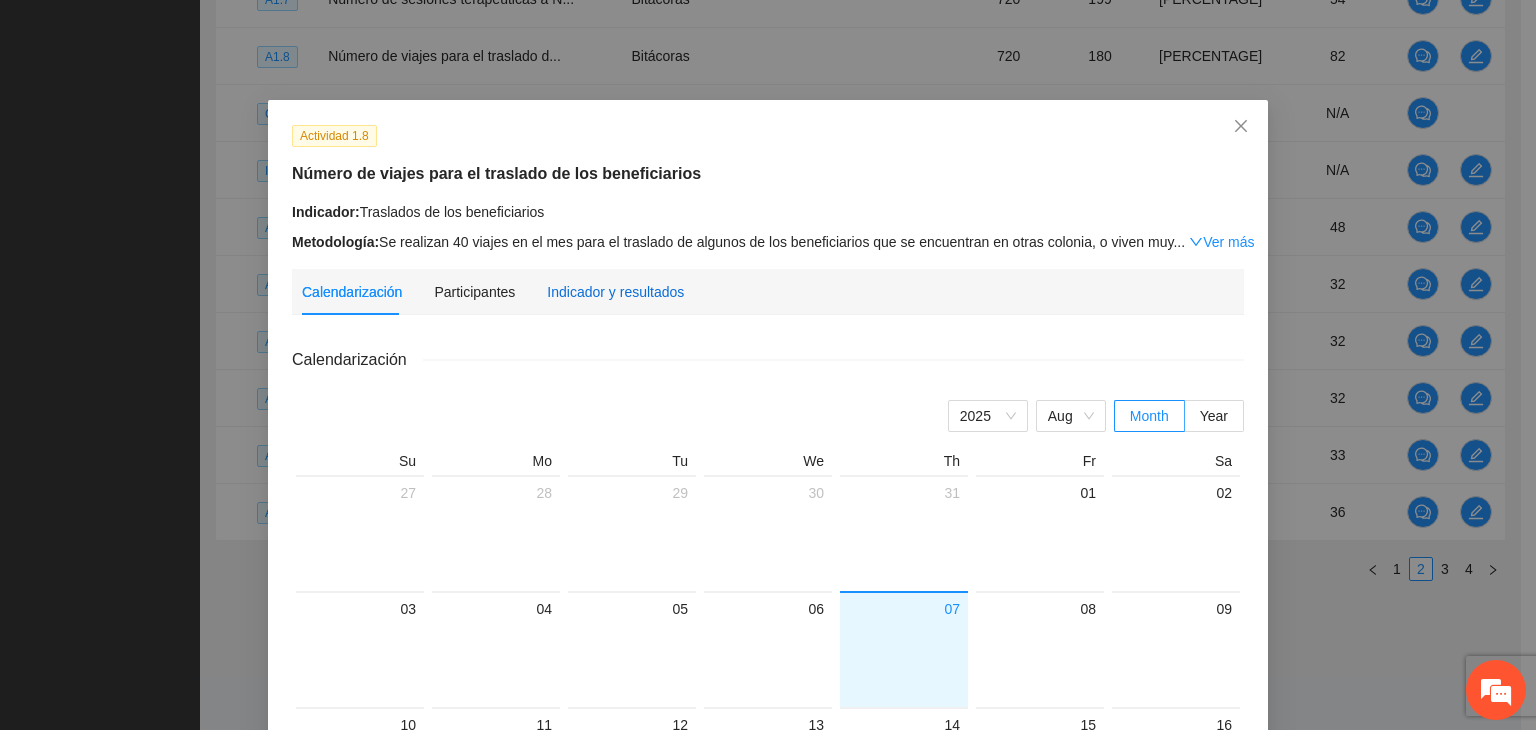 click on "Indicador y resultados" at bounding box center [615, 292] 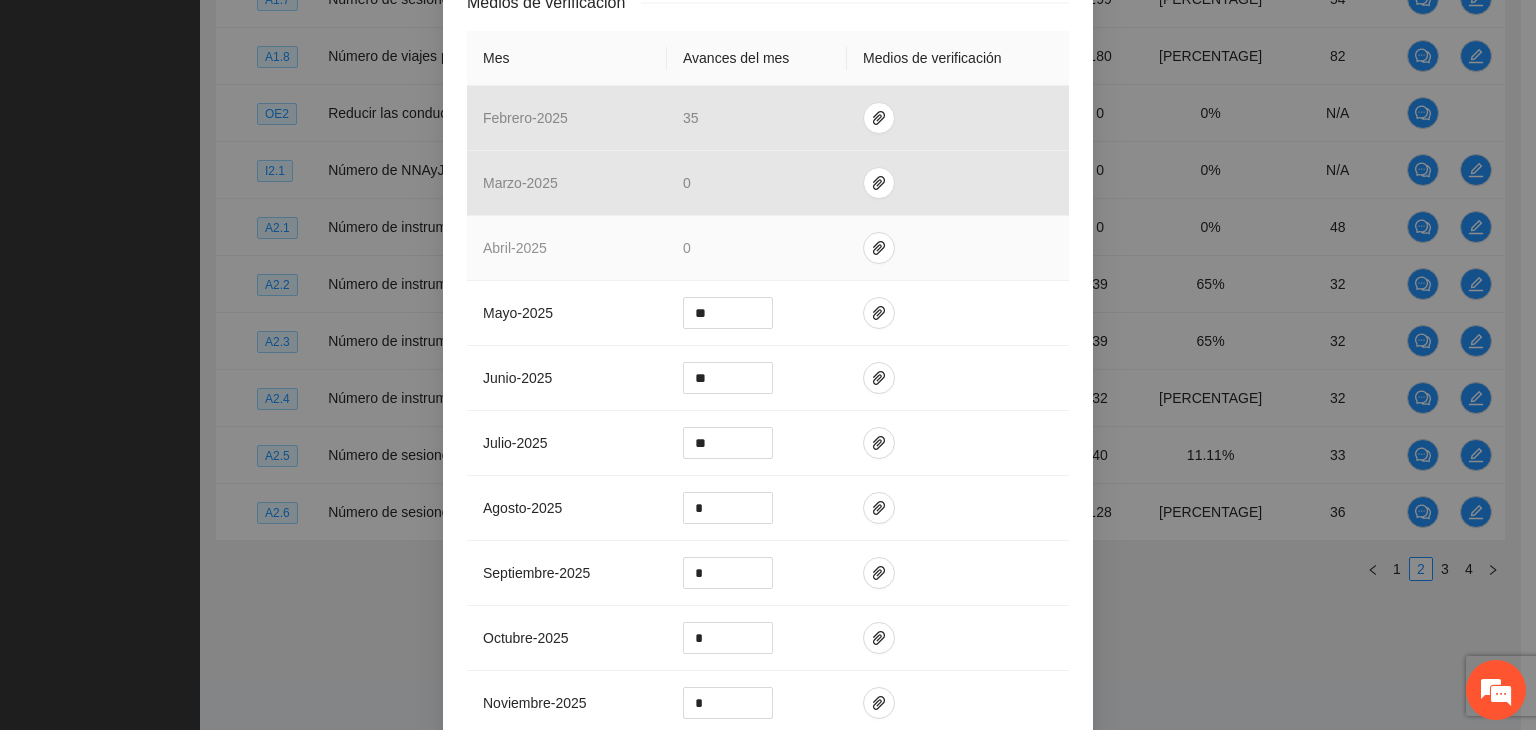 scroll, scrollTop: 440, scrollLeft: 0, axis: vertical 